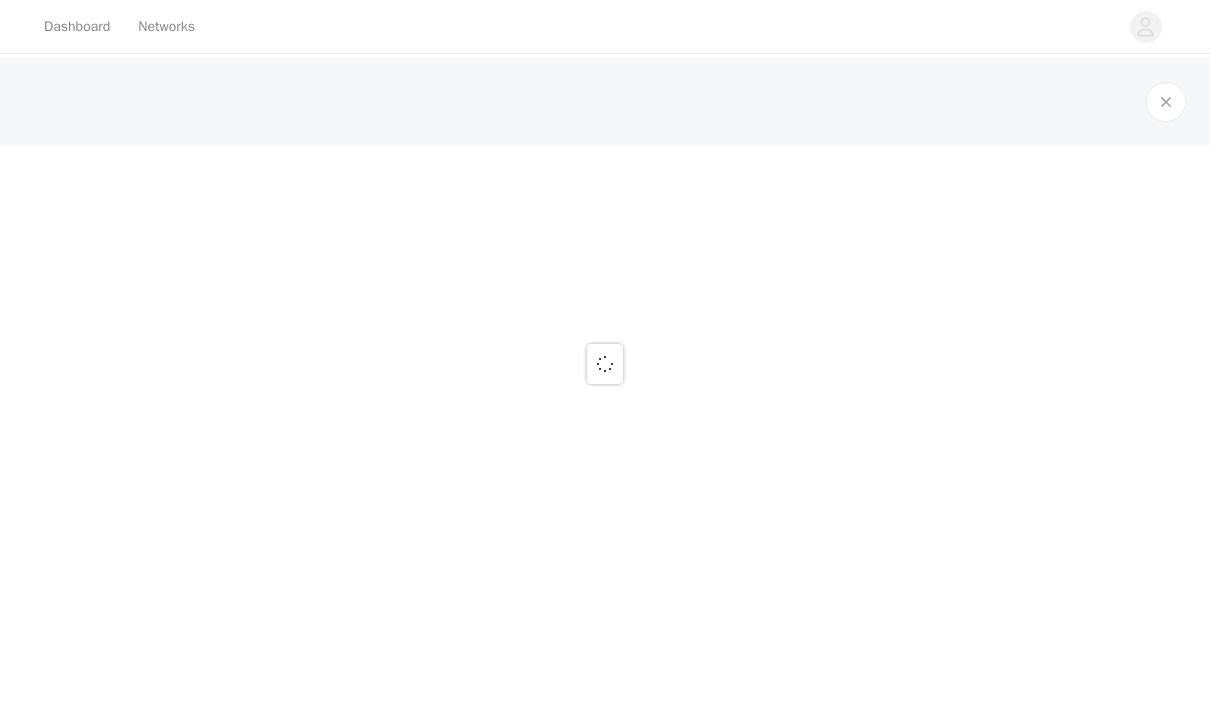scroll, scrollTop: 0, scrollLeft: 0, axis: both 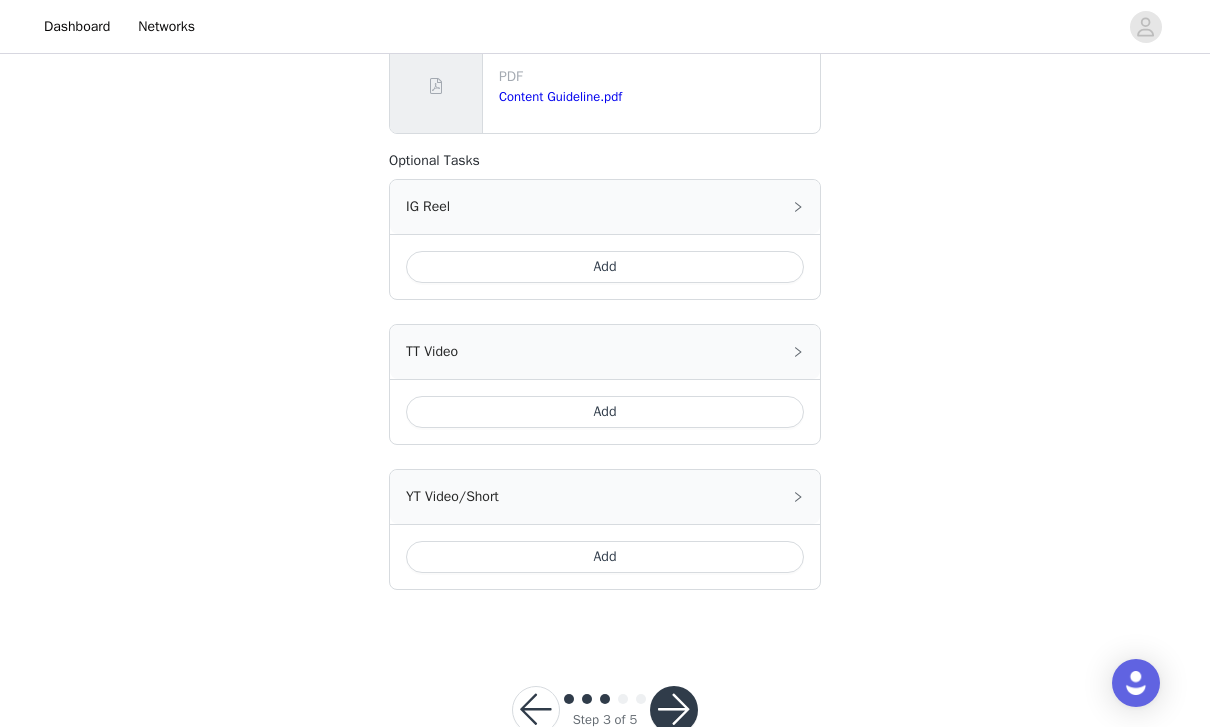 click at bounding box center [674, 710] 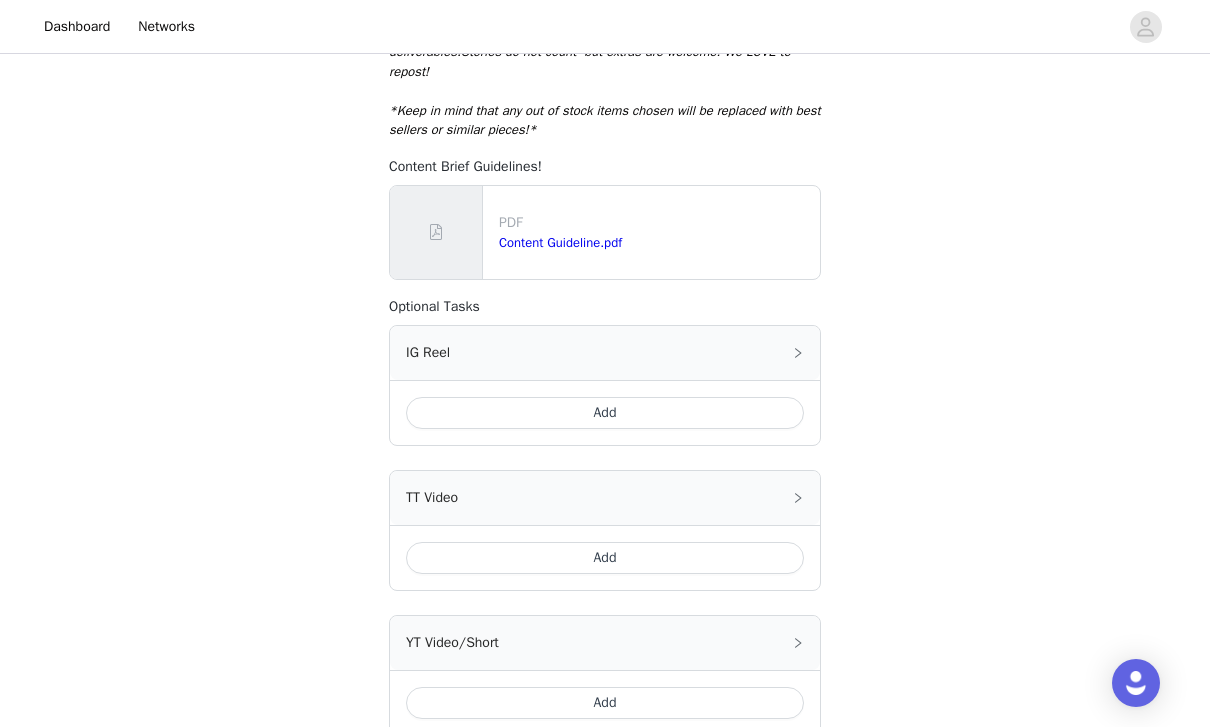 scroll, scrollTop: 722, scrollLeft: 0, axis: vertical 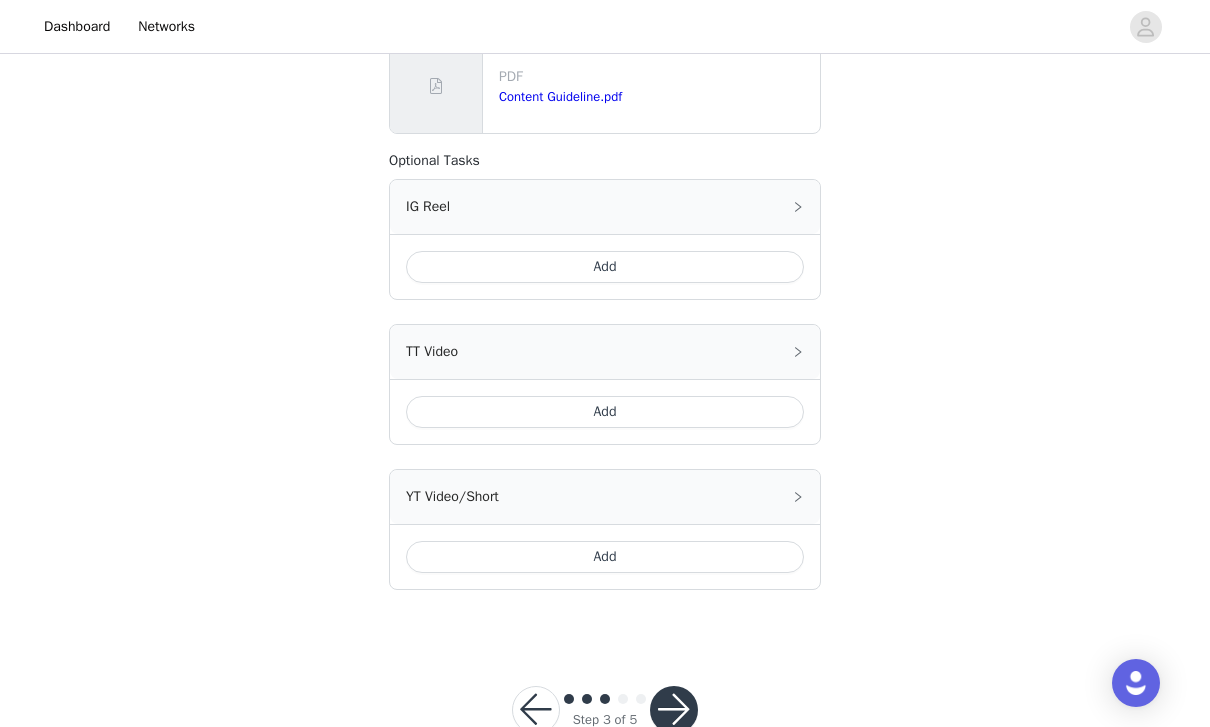 click at bounding box center [674, 710] 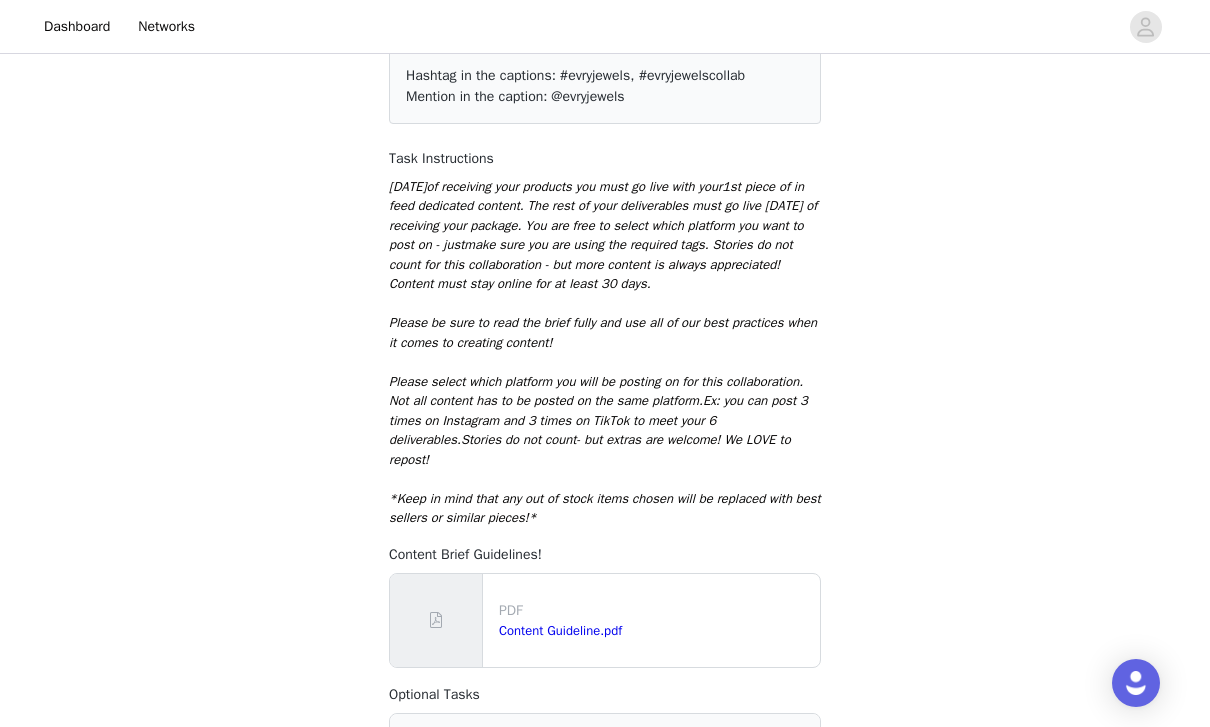 scroll, scrollTop: 0, scrollLeft: 0, axis: both 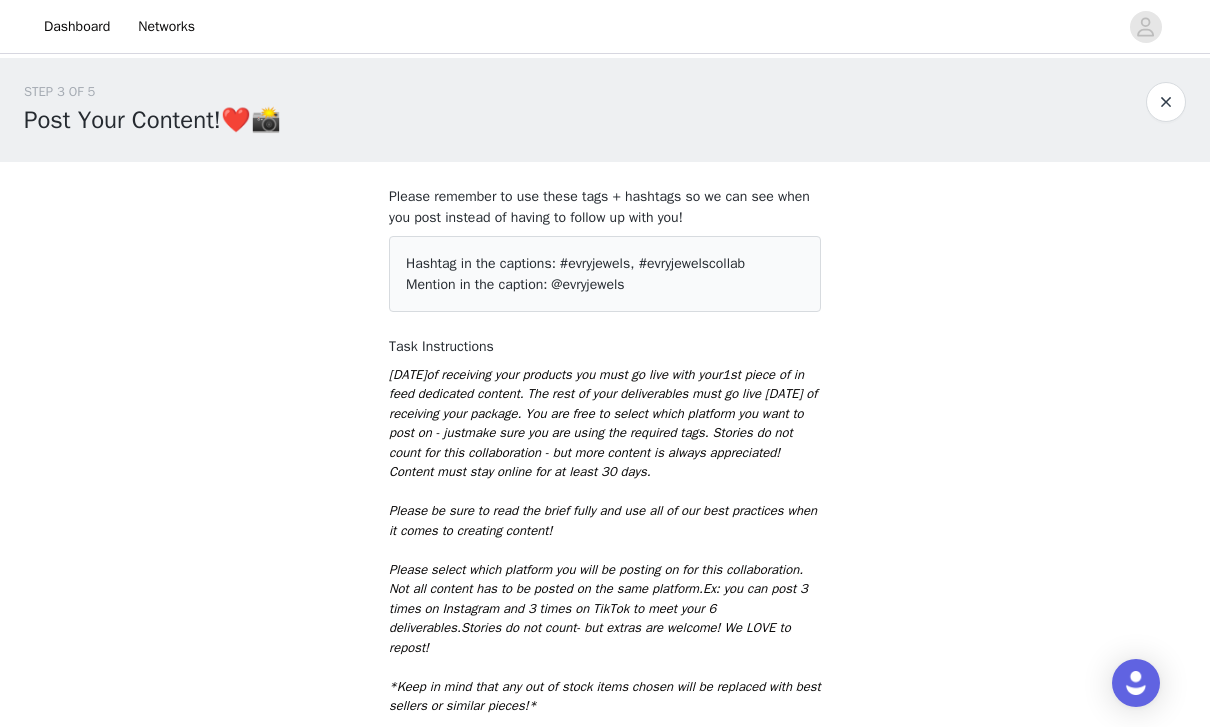 click at bounding box center (1166, 102) 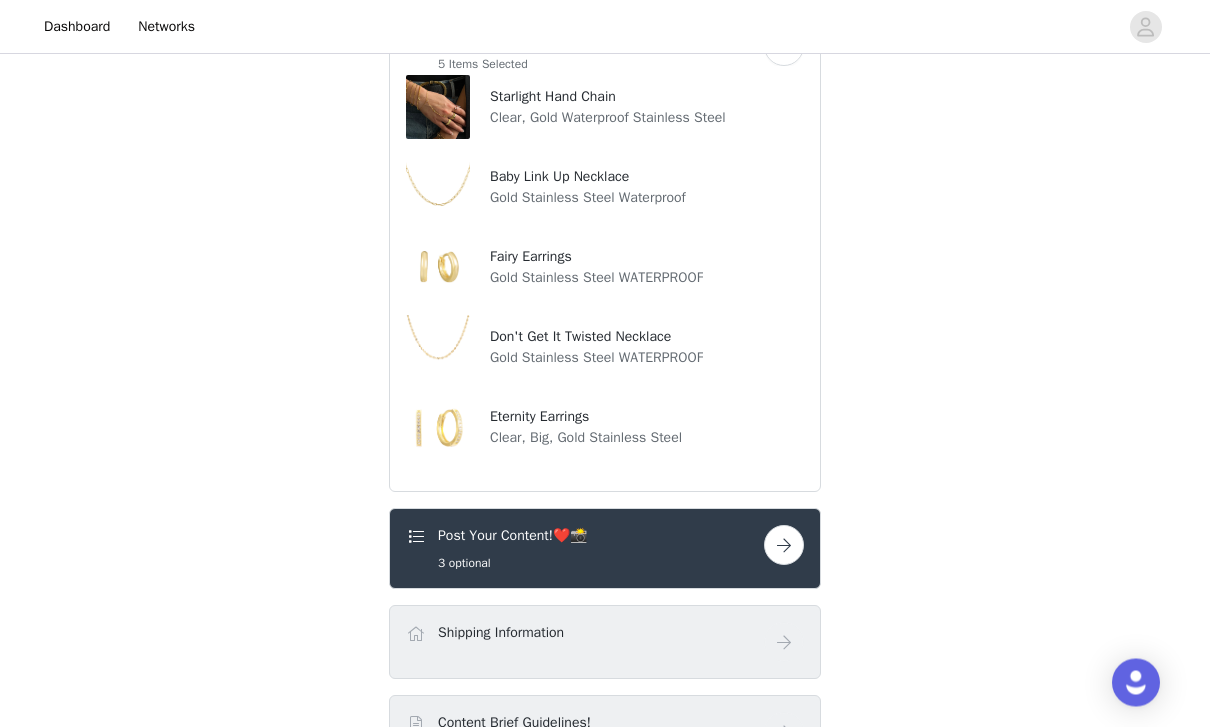 scroll, scrollTop: 537, scrollLeft: 0, axis: vertical 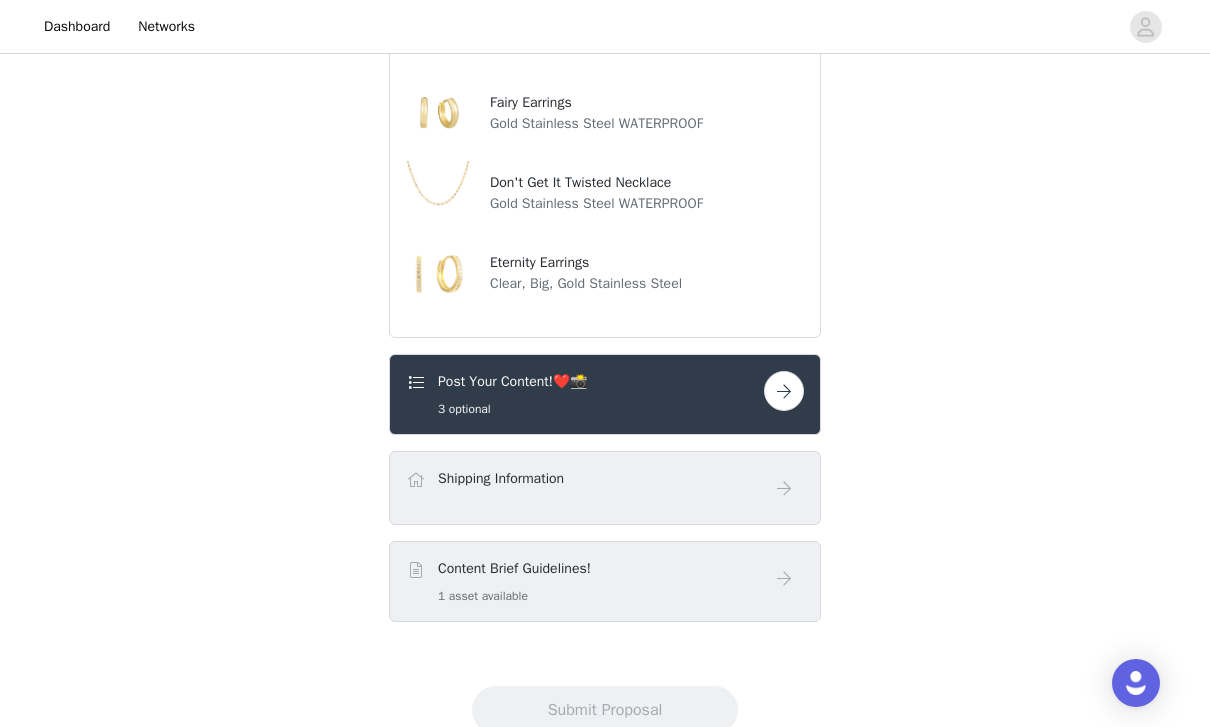 click at bounding box center [784, 391] 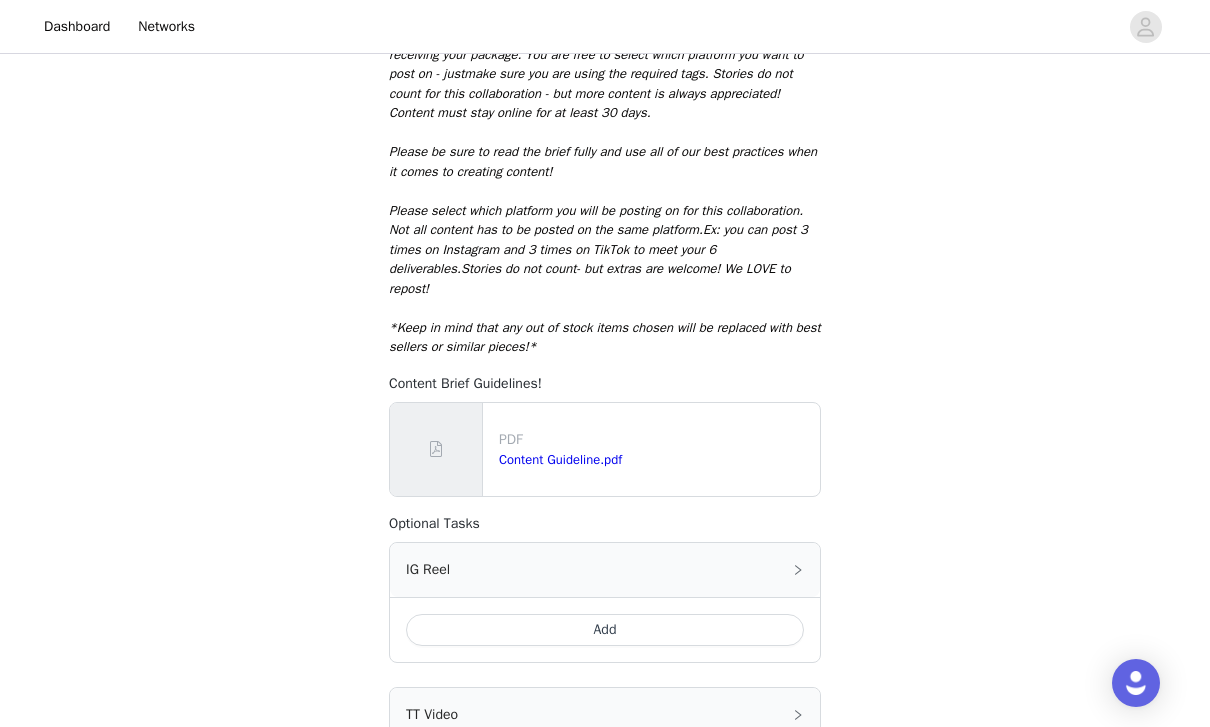 scroll, scrollTop: 0, scrollLeft: 0, axis: both 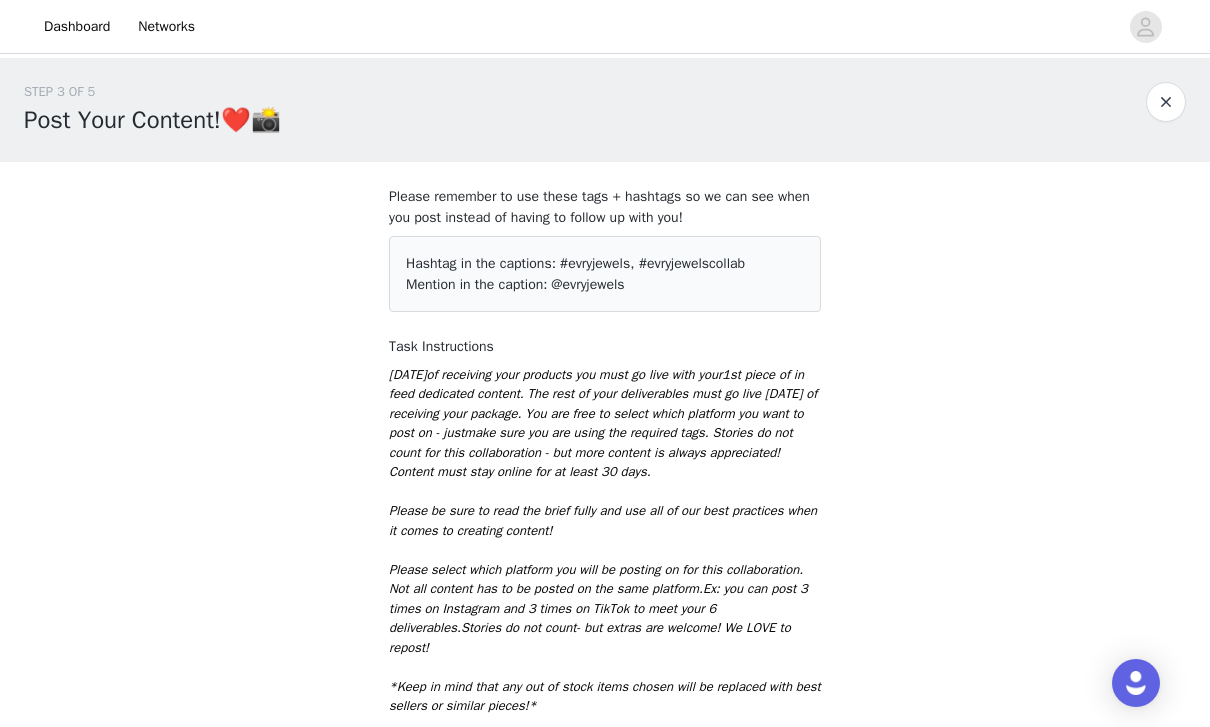 click at bounding box center [1166, 102] 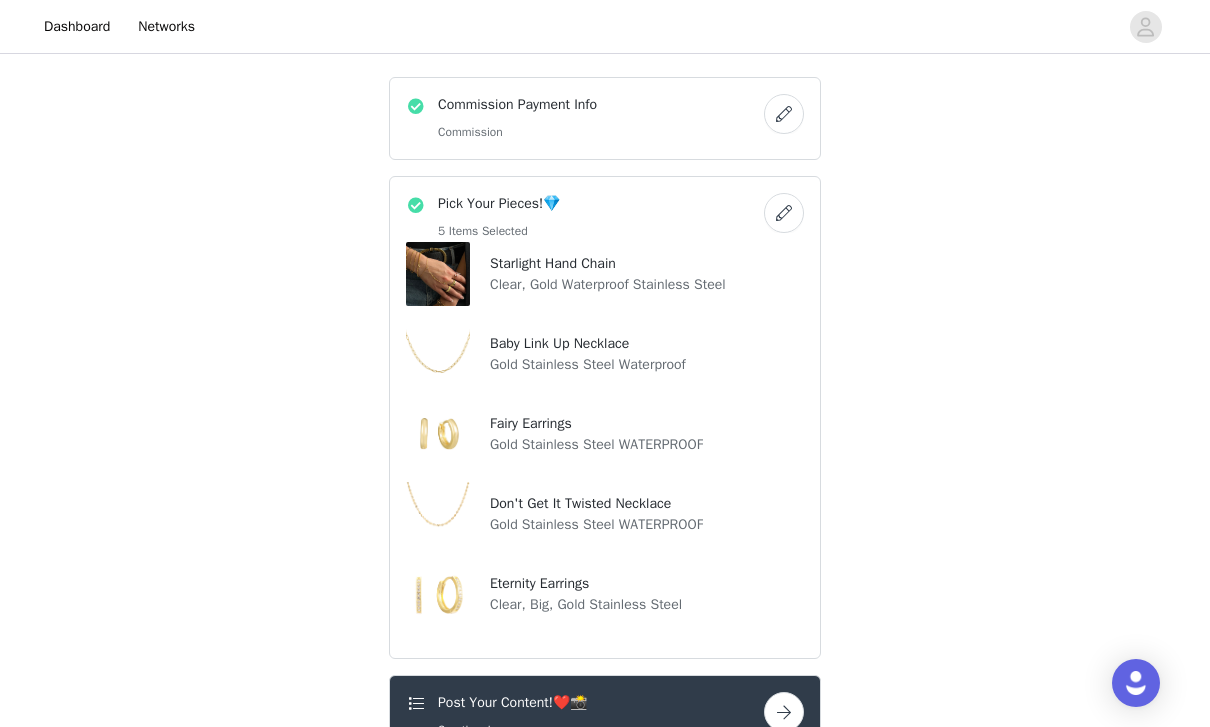 scroll, scrollTop: 537, scrollLeft: 0, axis: vertical 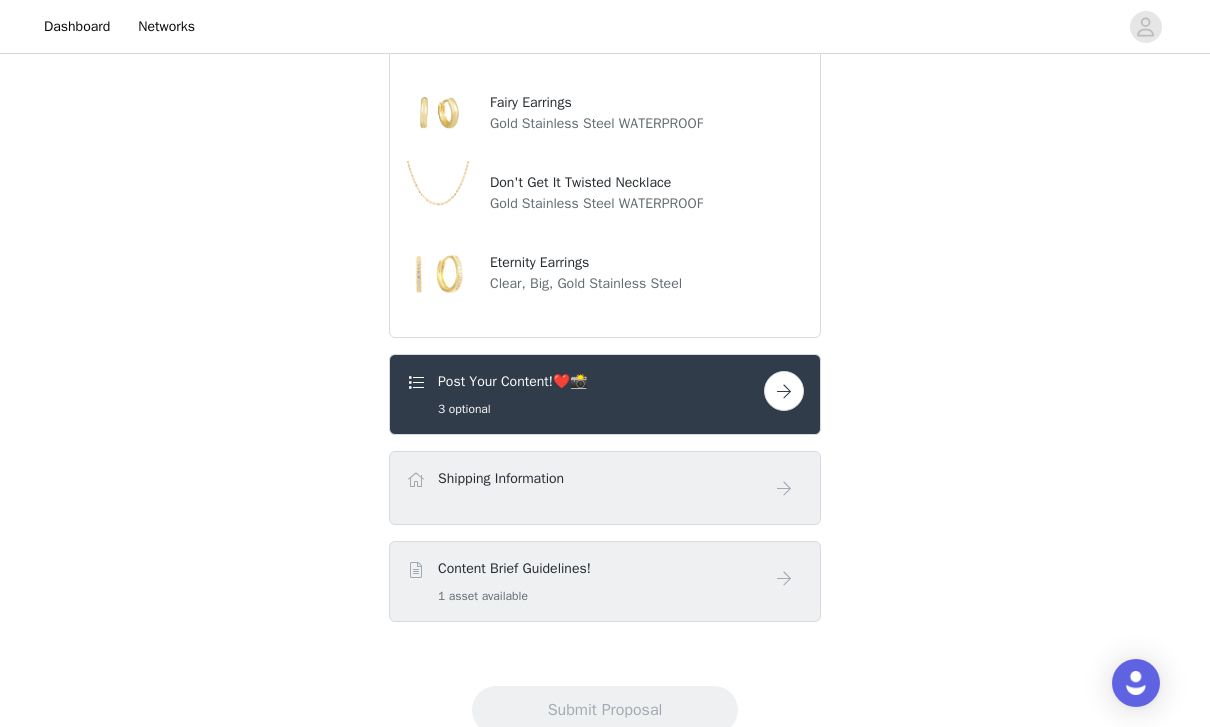 click on "Post Your Content!❤️📸   3 optional" at bounding box center (585, 394) 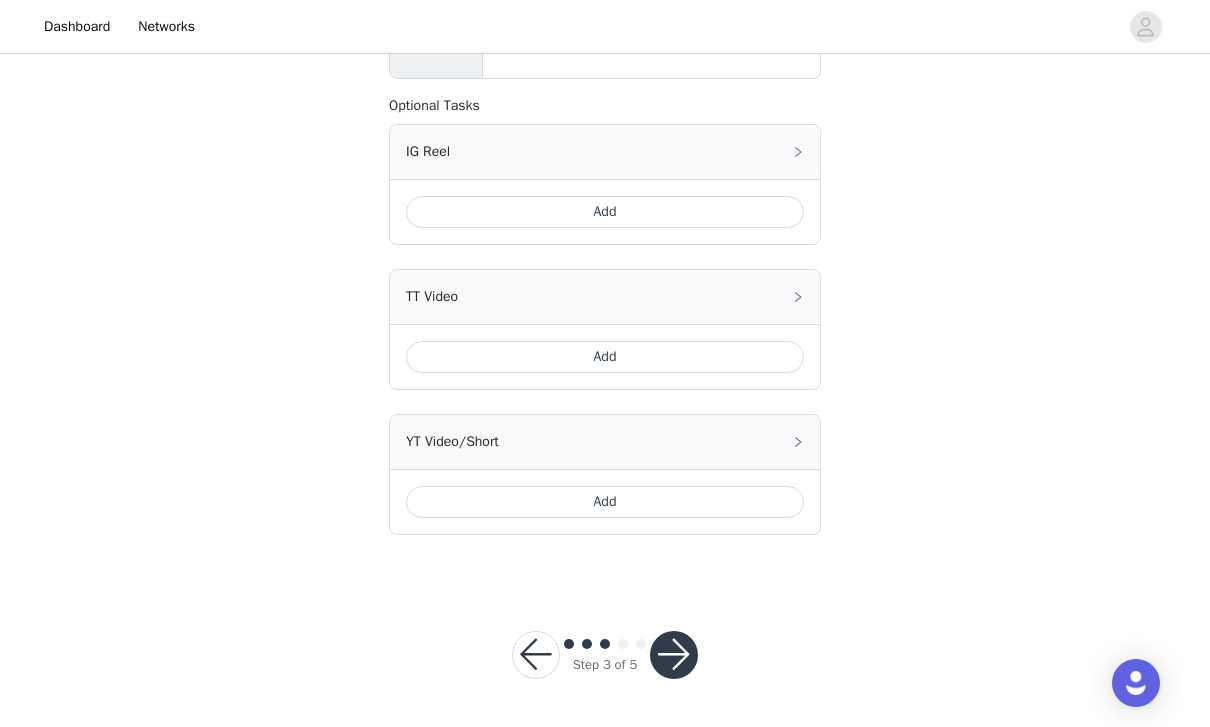 scroll, scrollTop: 786, scrollLeft: 0, axis: vertical 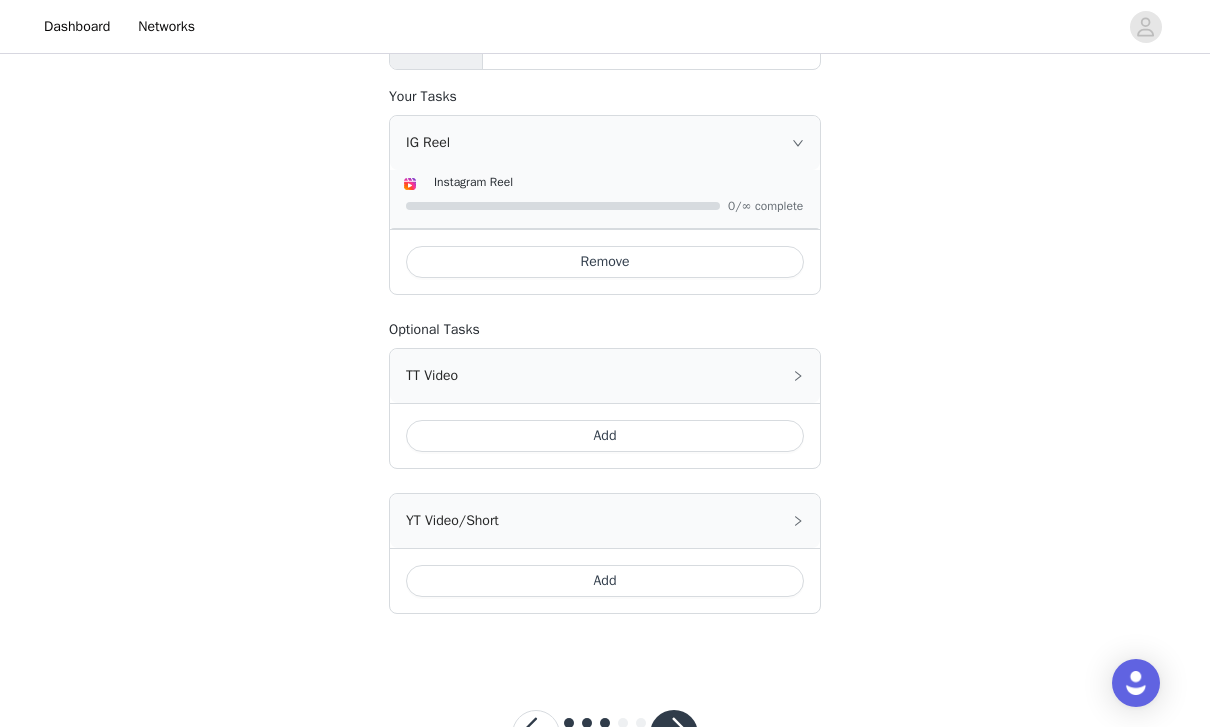 drag, startPoint x: 583, startPoint y: 211, endPoint x: 800, endPoint y: 159, distance: 223.14345 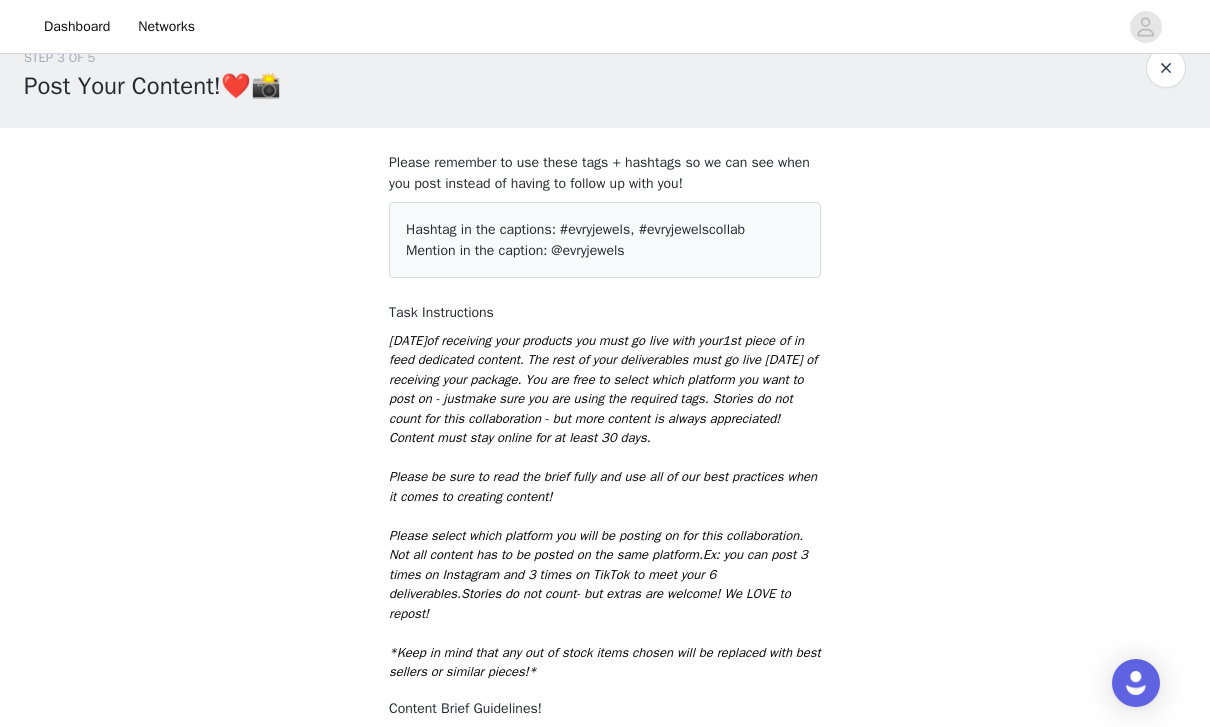 scroll, scrollTop: 0, scrollLeft: 0, axis: both 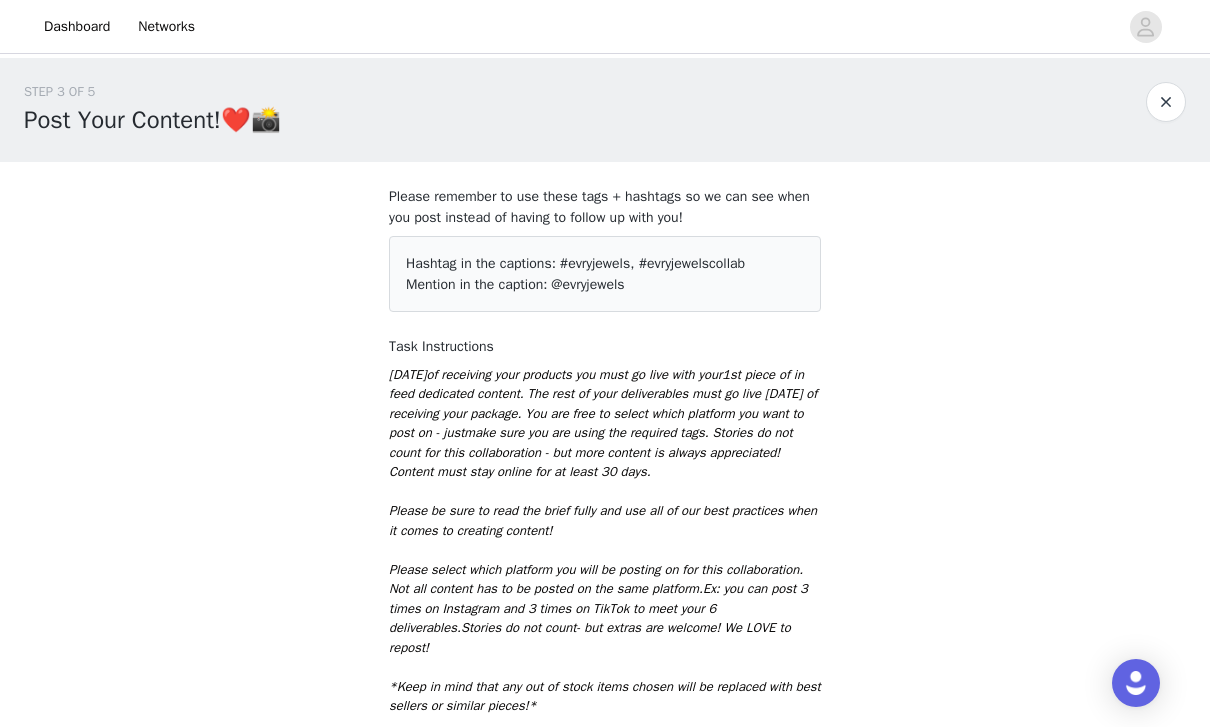 drag, startPoint x: 800, startPoint y: 159, endPoint x: 1156, endPoint y: 116, distance: 358.5875 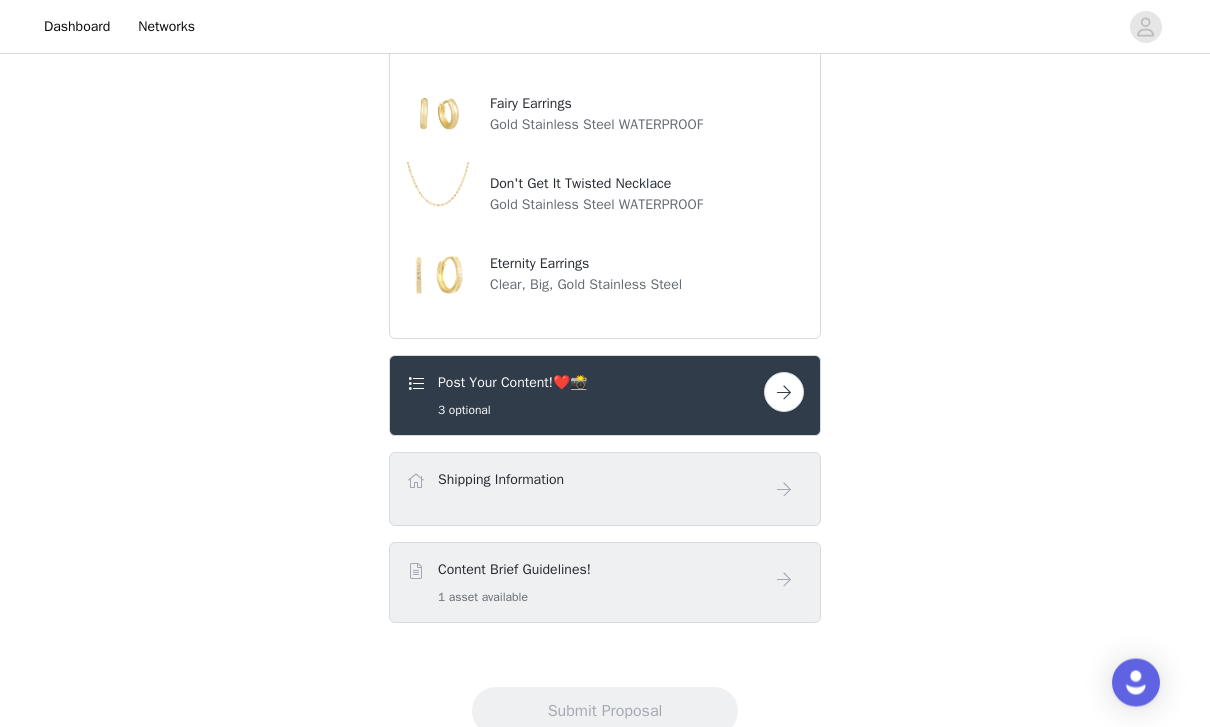 scroll, scrollTop: 537, scrollLeft: 0, axis: vertical 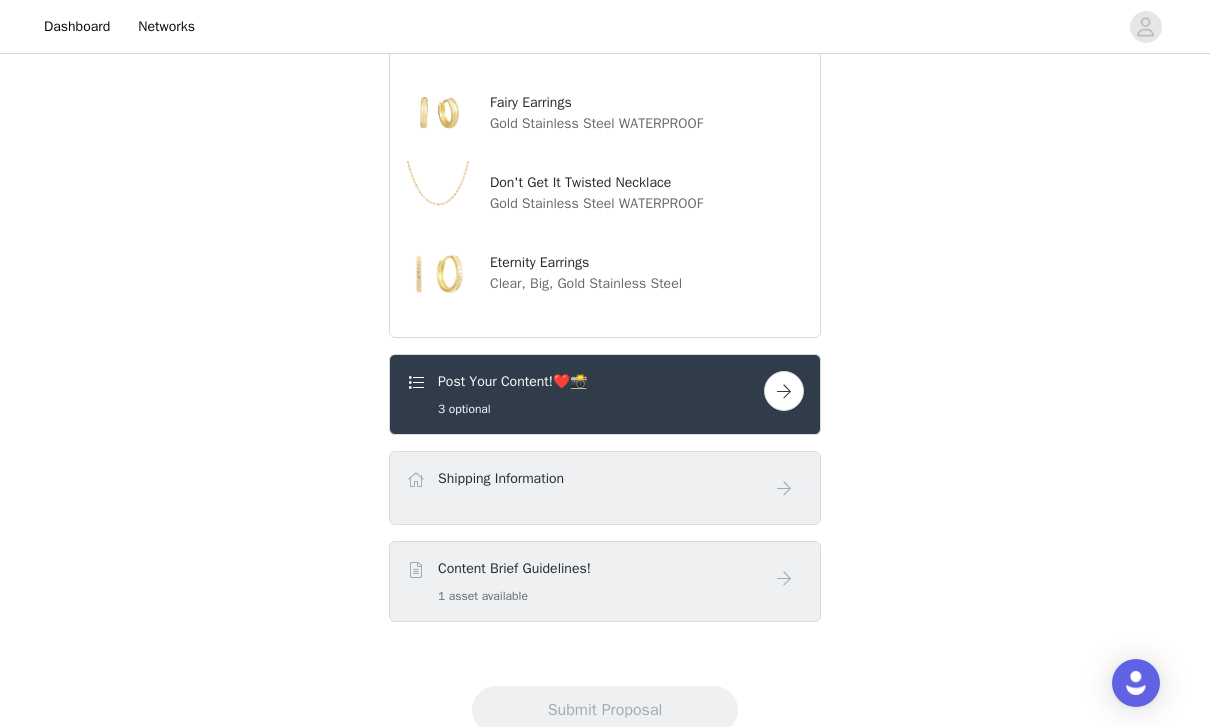 drag, startPoint x: 1156, startPoint y: 116, endPoint x: 537, endPoint y: 468, distance: 712.08496 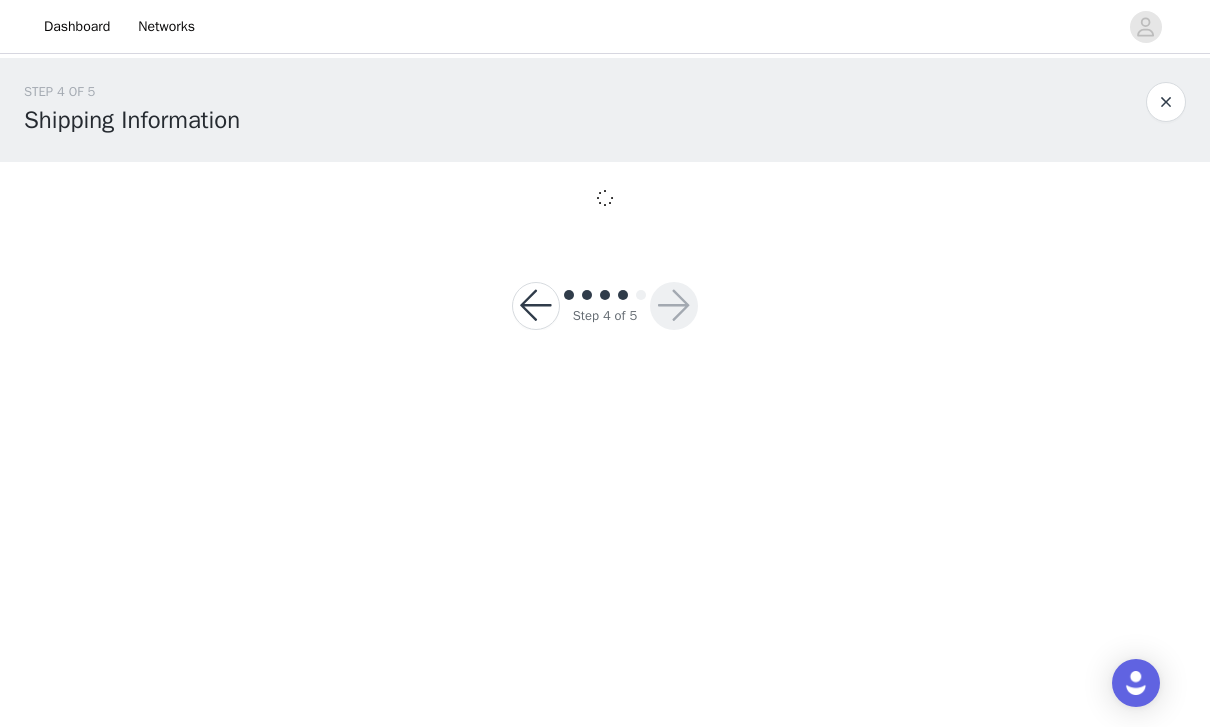scroll, scrollTop: 0, scrollLeft: 0, axis: both 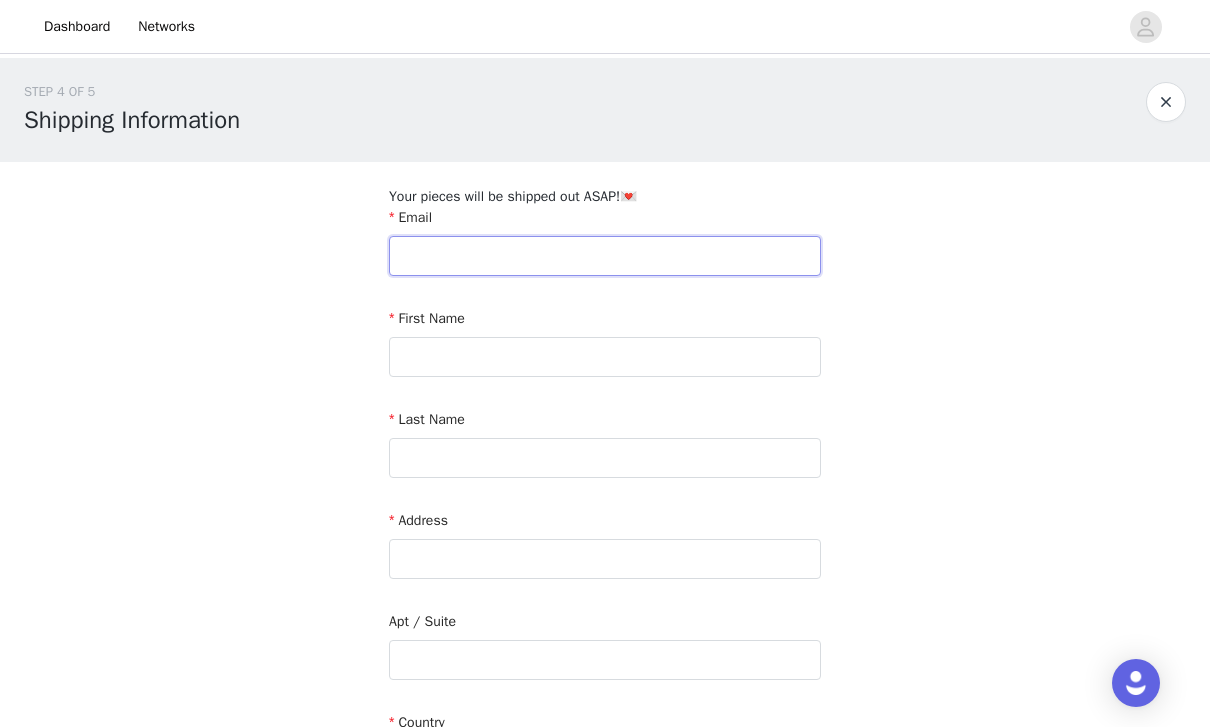 drag, startPoint x: 770, startPoint y: 507, endPoint x: 529, endPoint y: 262, distance: 343.66553 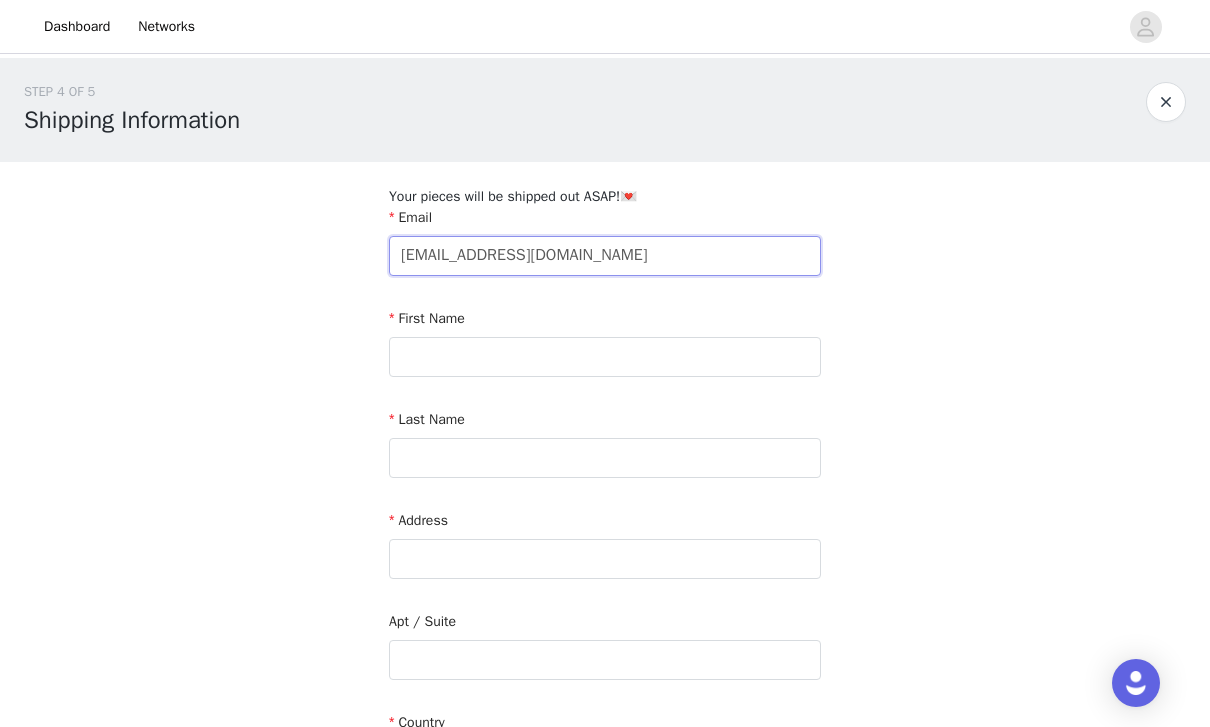 type on "[EMAIL_ADDRESS][DOMAIN_NAME]" 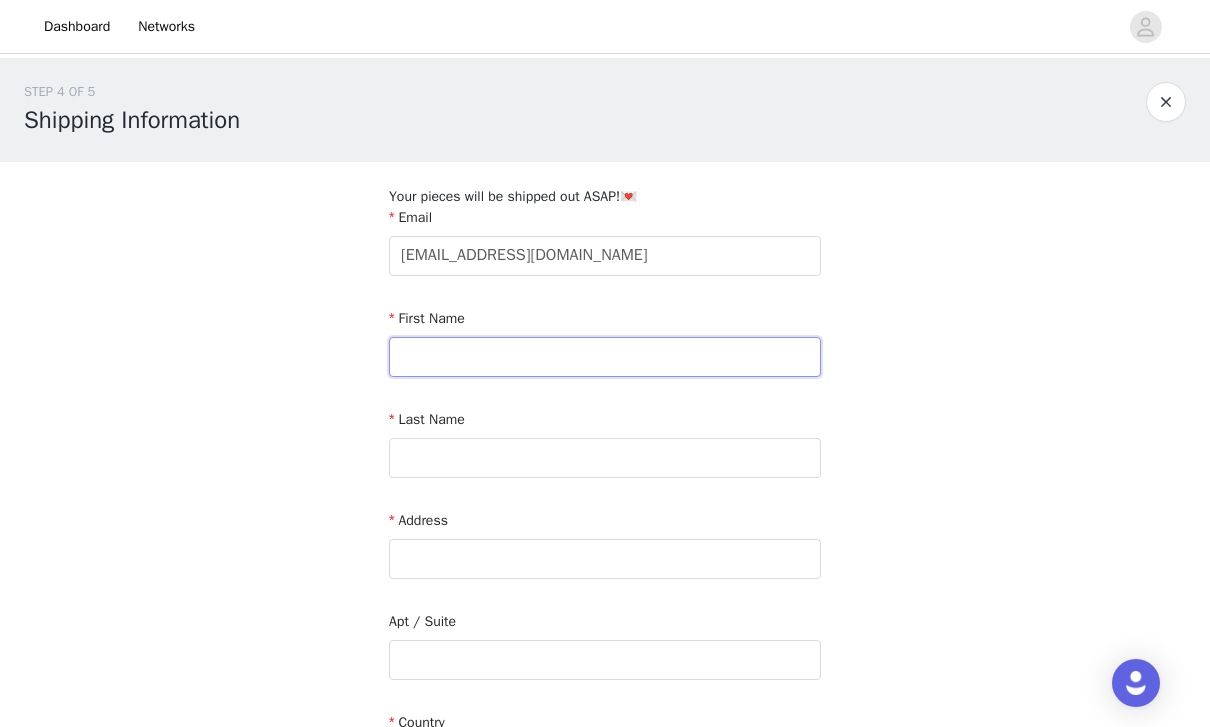 drag, startPoint x: 529, startPoint y: 263, endPoint x: 473, endPoint y: 357, distance: 109.41663 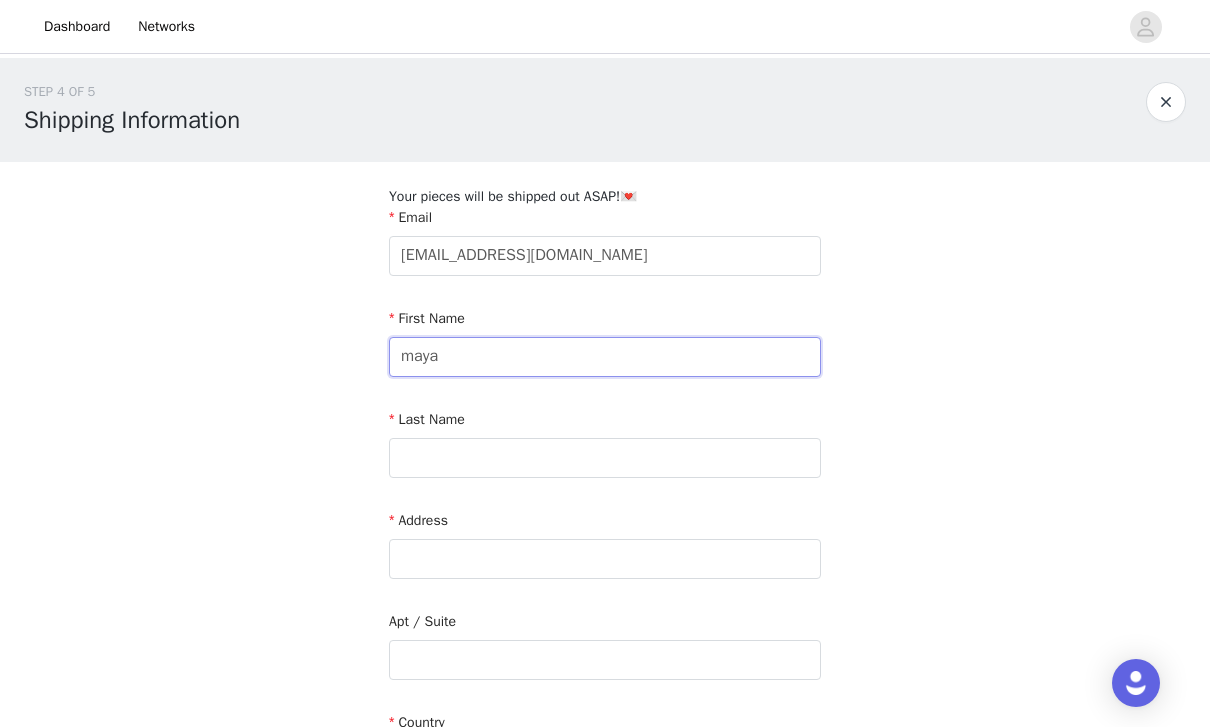type on "maya" 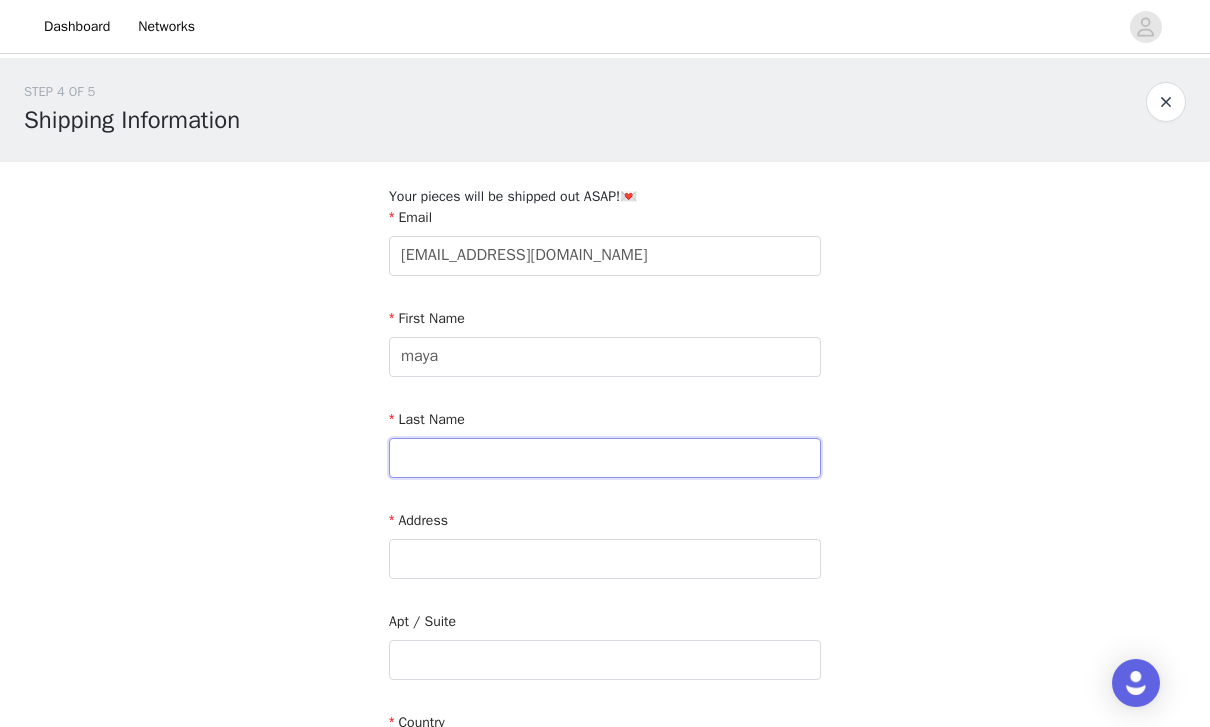 drag, startPoint x: 473, startPoint y: 357, endPoint x: 517, endPoint y: 452, distance: 104.69479 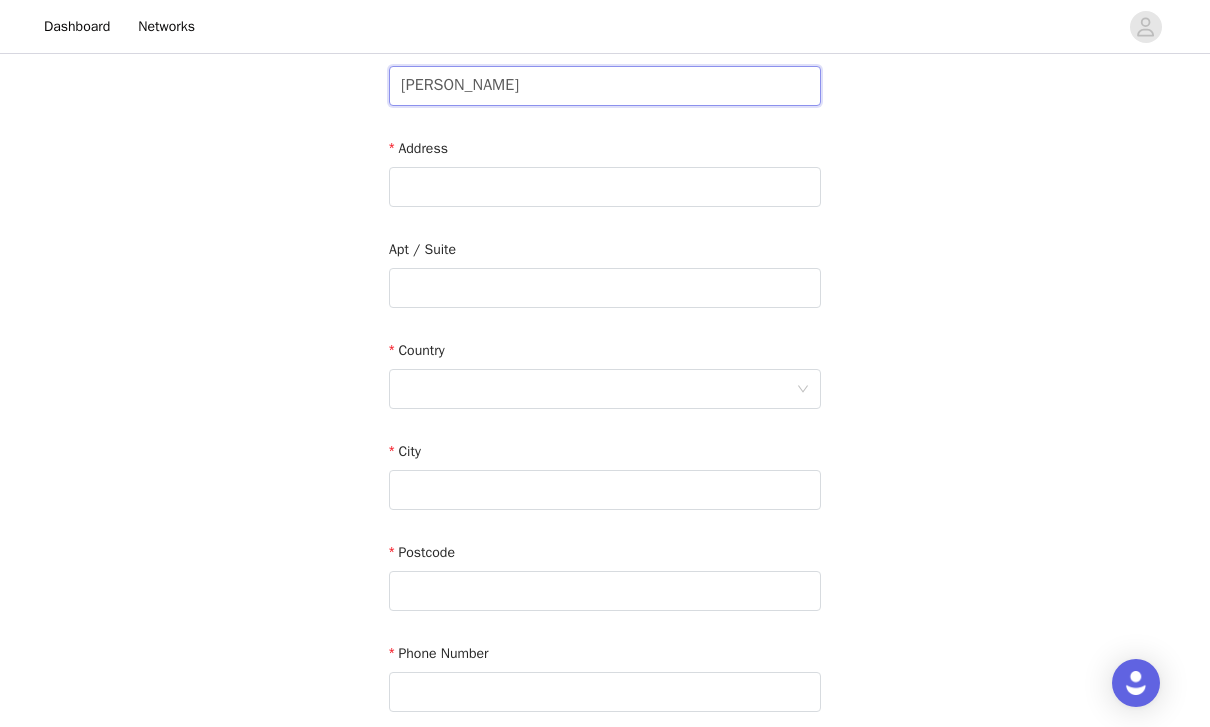 scroll, scrollTop: 360, scrollLeft: 0, axis: vertical 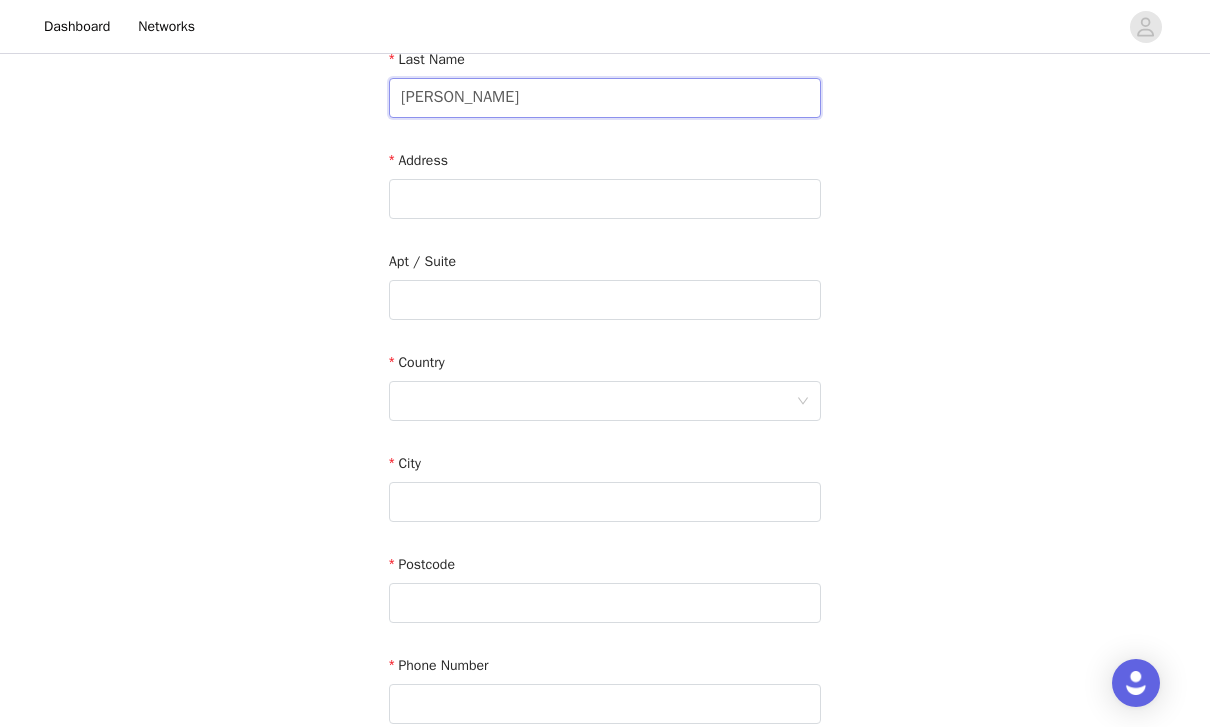 type on "[PERSON_NAME]" 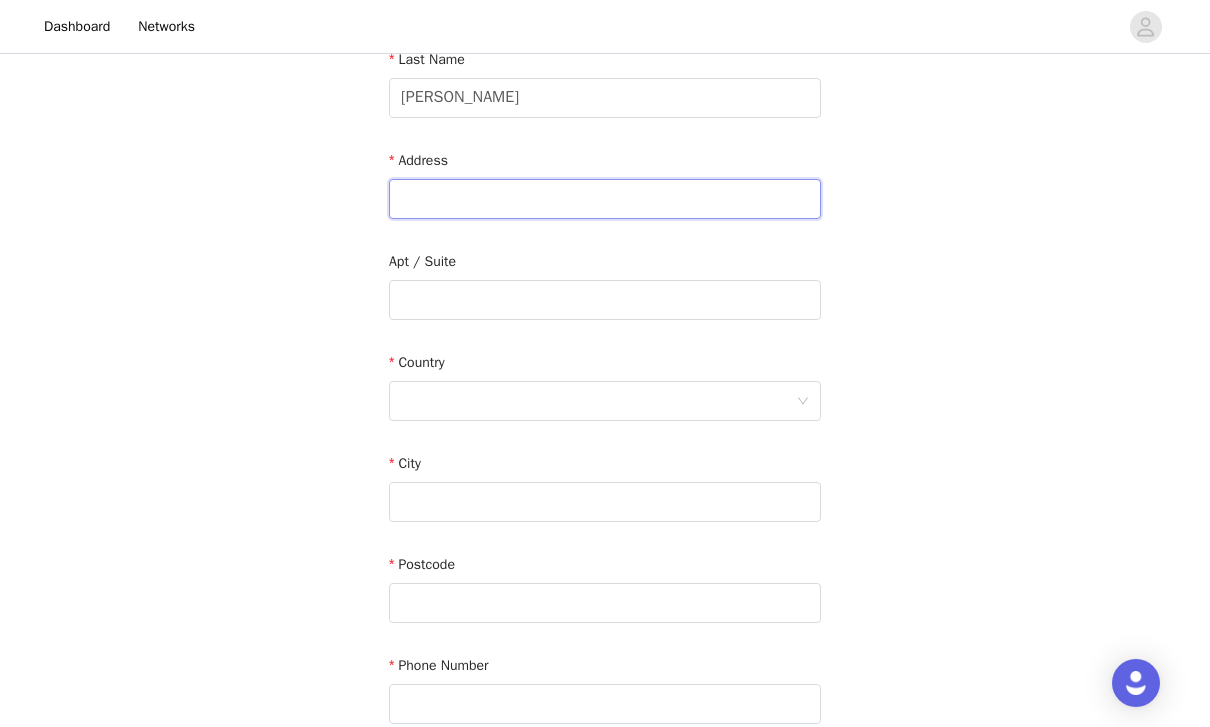 drag, startPoint x: 517, startPoint y: 452, endPoint x: 524, endPoint y: 199, distance: 253.09682 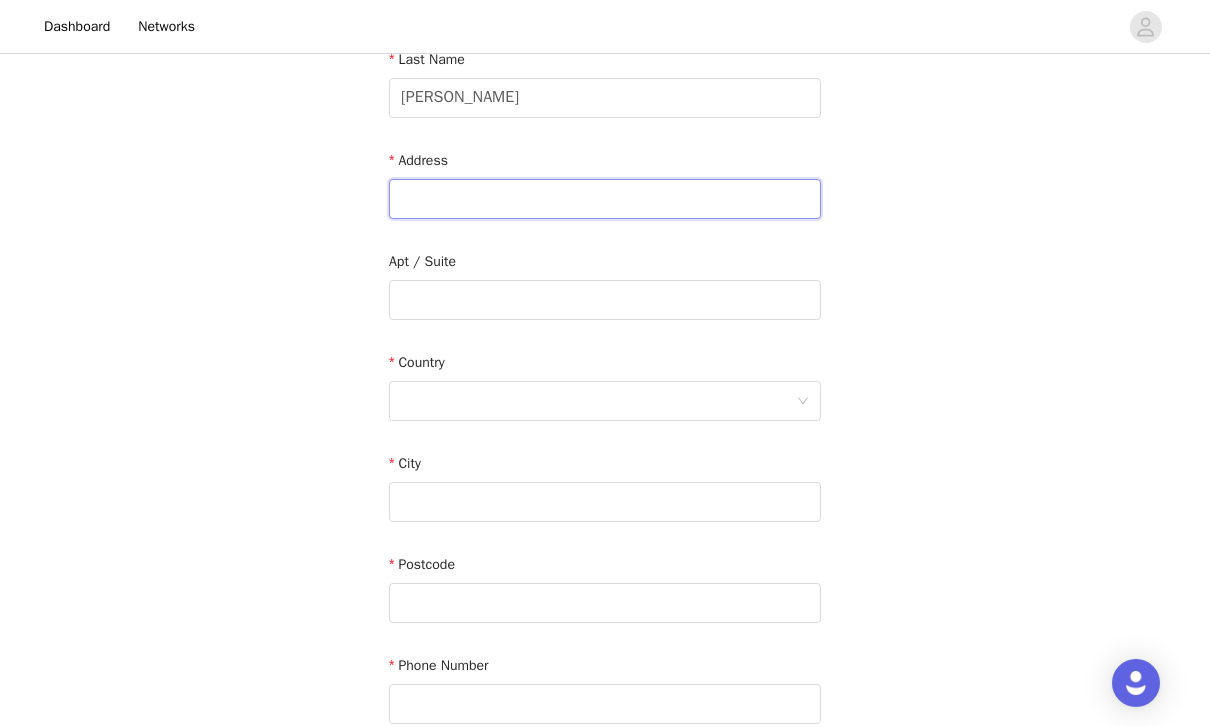 type on "[STREET_ADDRESS]" 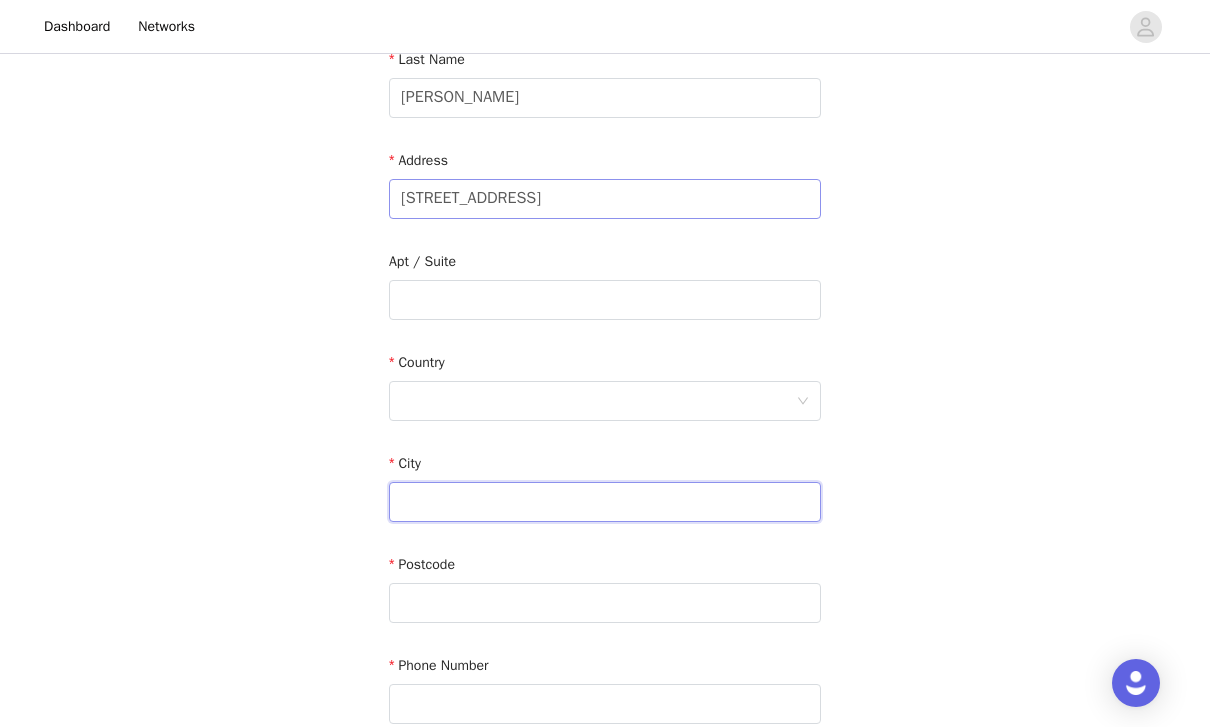 type on "West Covina" 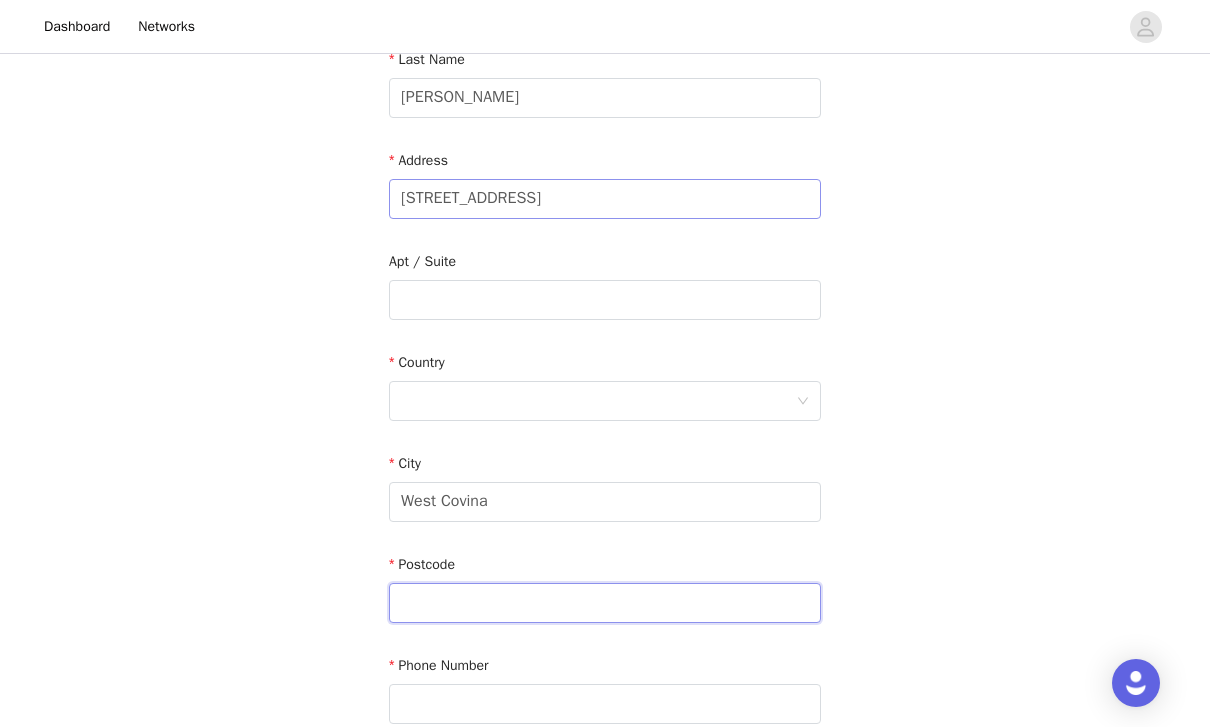 type on "91791" 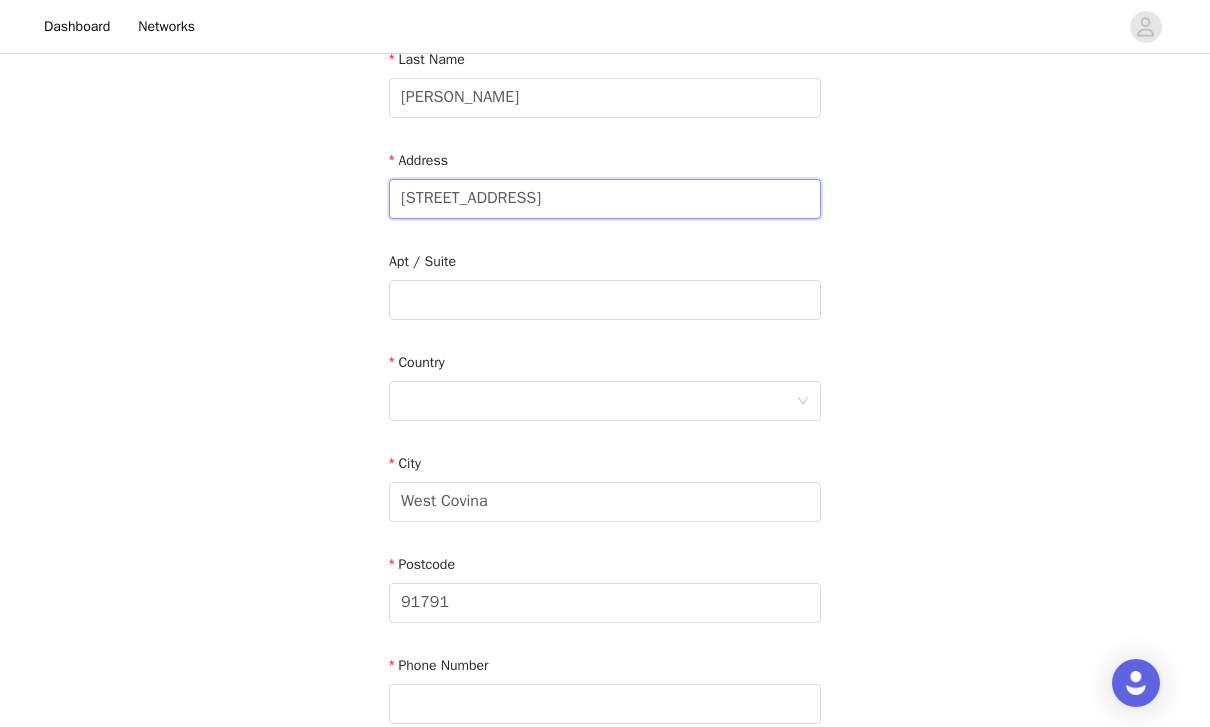drag, startPoint x: 524, startPoint y: 199, endPoint x: 495, endPoint y: 196, distance: 29.15476 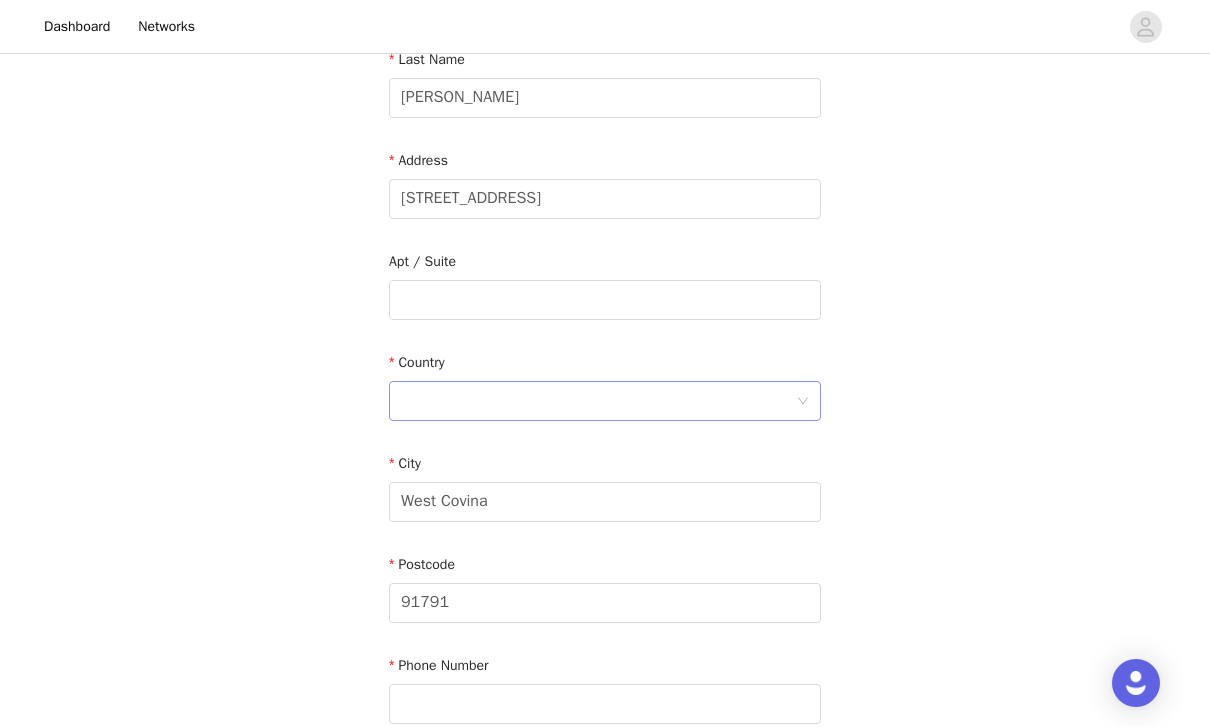 drag, startPoint x: 499, startPoint y: 201, endPoint x: 483, endPoint y: 396, distance: 195.6553 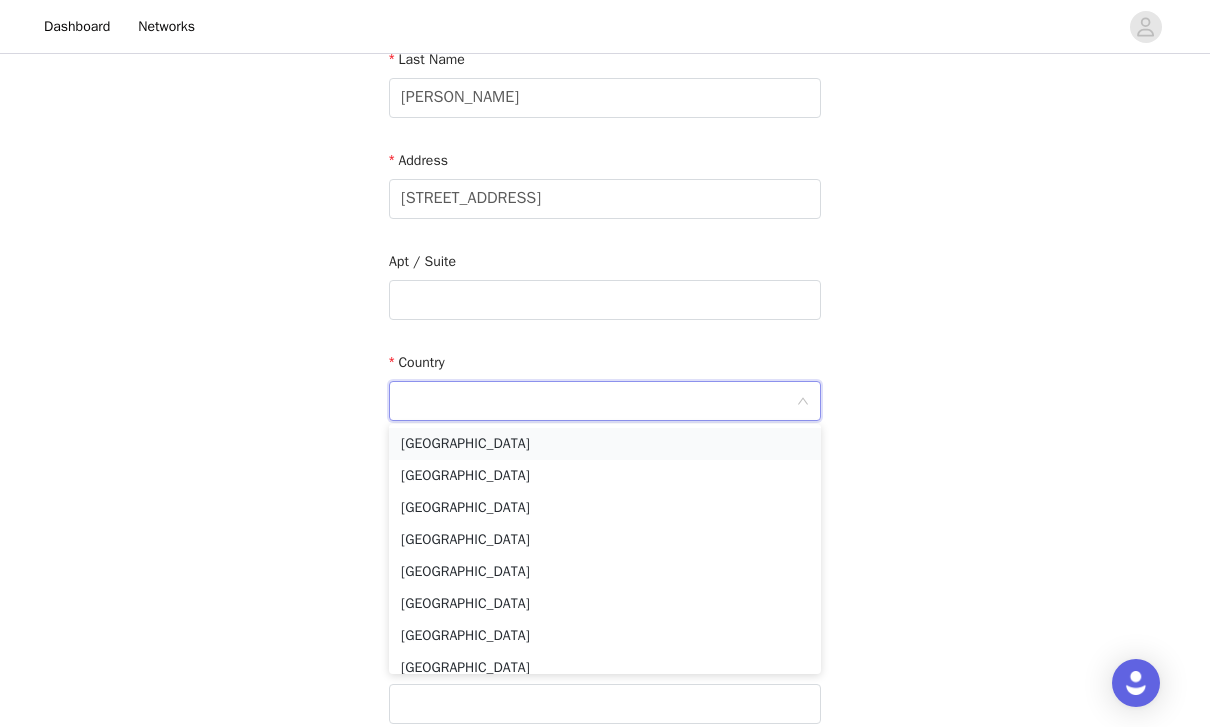 drag, startPoint x: 483, startPoint y: 396, endPoint x: 489, endPoint y: 446, distance: 50.358715 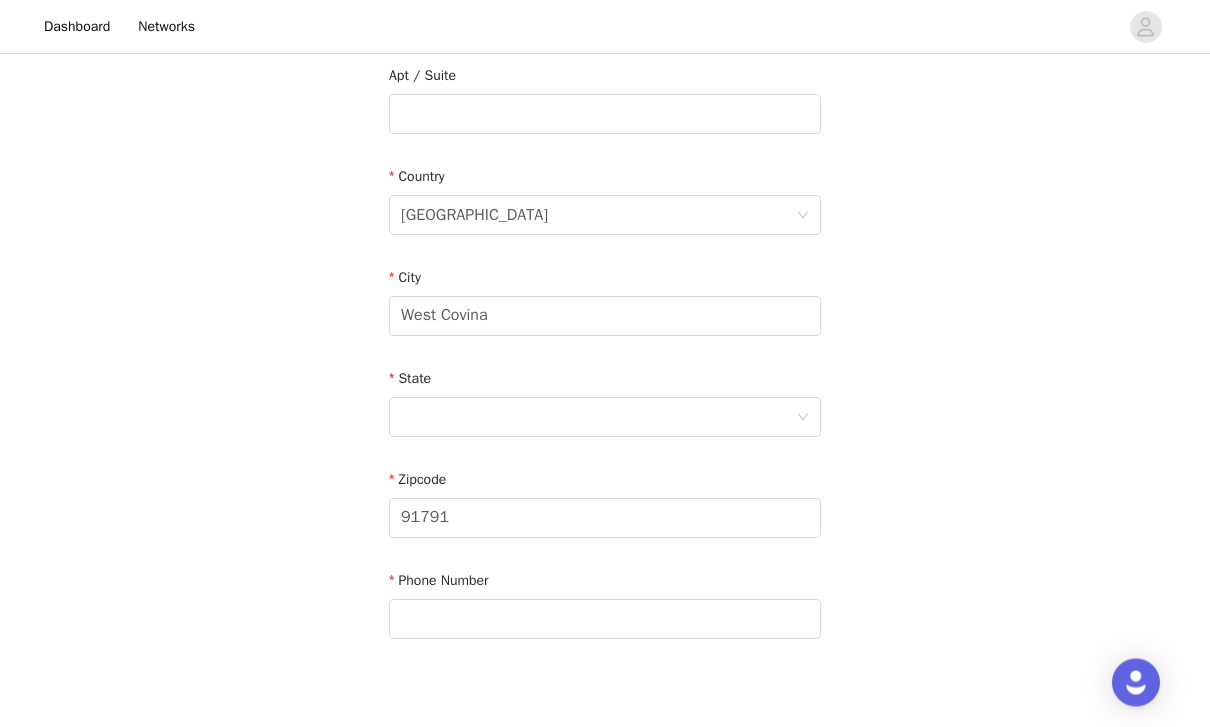 scroll, scrollTop: 553, scrollLeft: 0, axis: vertical 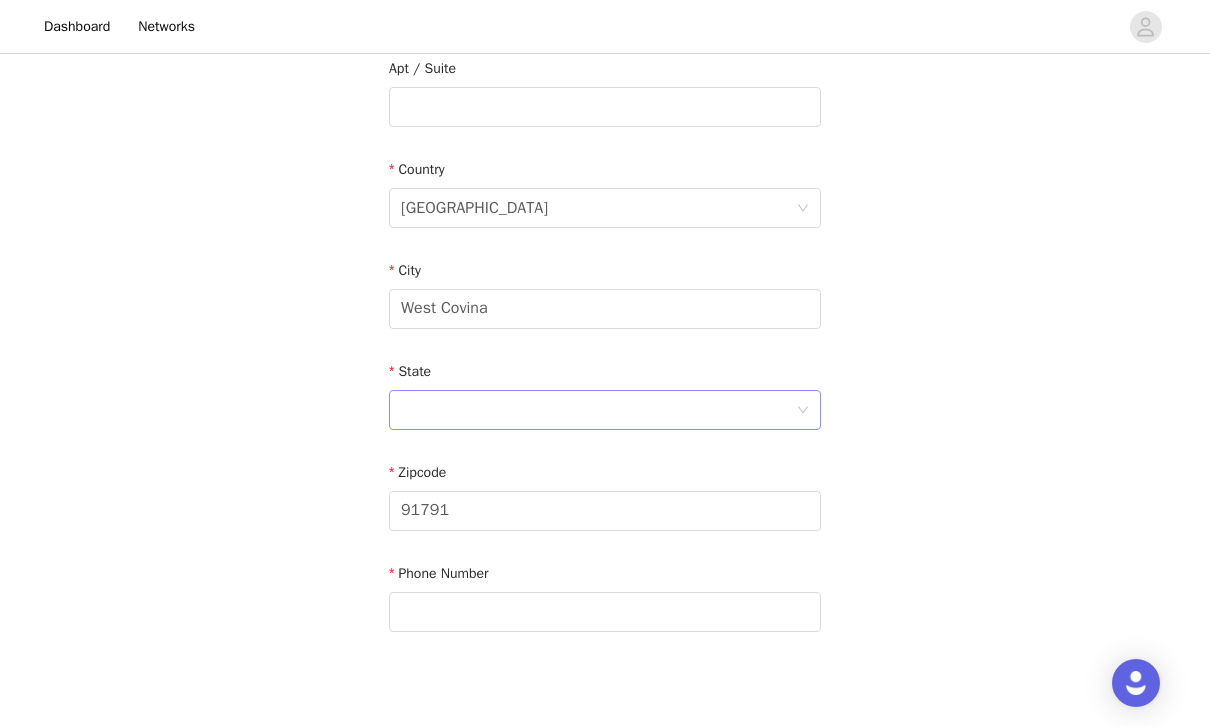 drag, startPoint x: 489, startPoint y: 446, endPoint x: 485, endPoint y: 406, distance: 40.1995 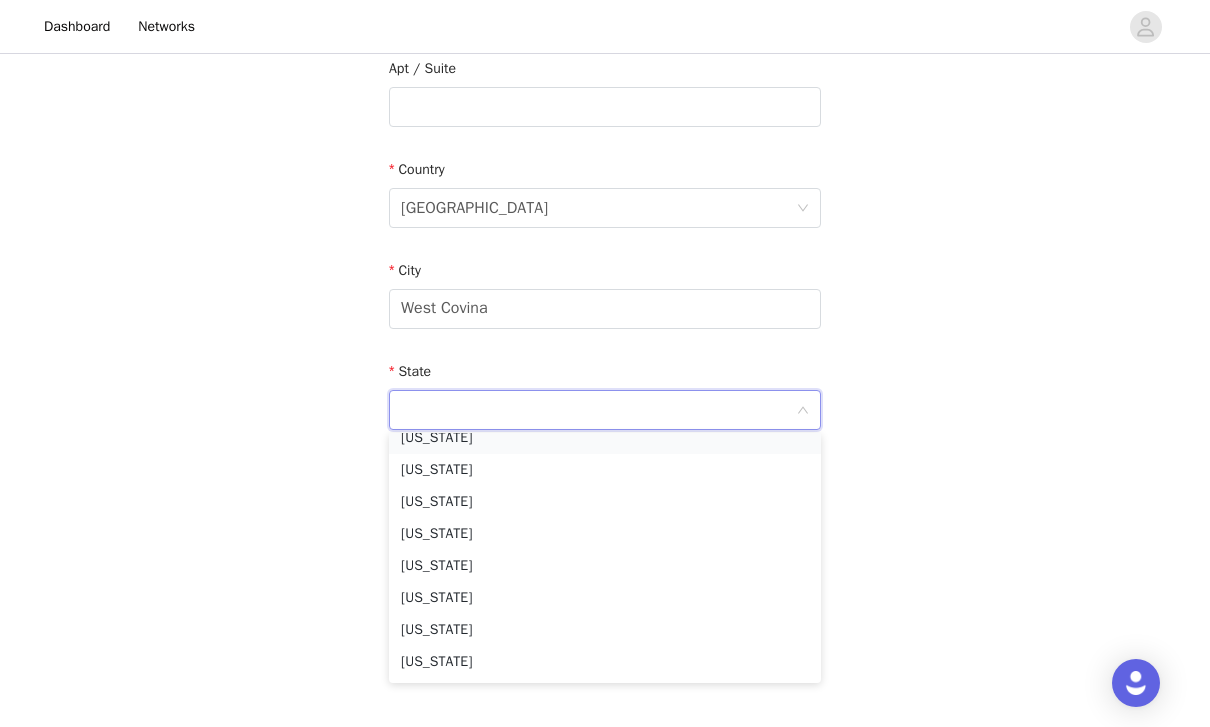 scroll, scrollTop: 260, scrollLeft: 0, axis: vertical 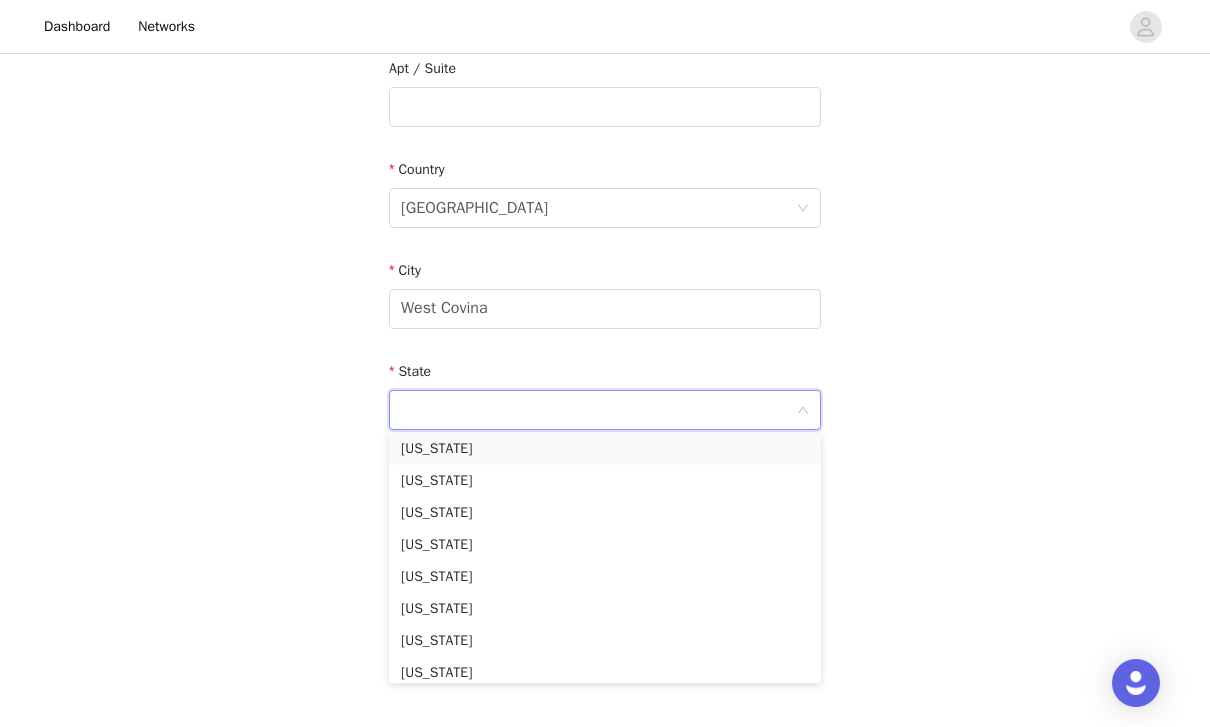 drag, startPoint x: 485, startPoint y: 406, endPoint x: 471, endPoint y: 440, distance: 36.769554 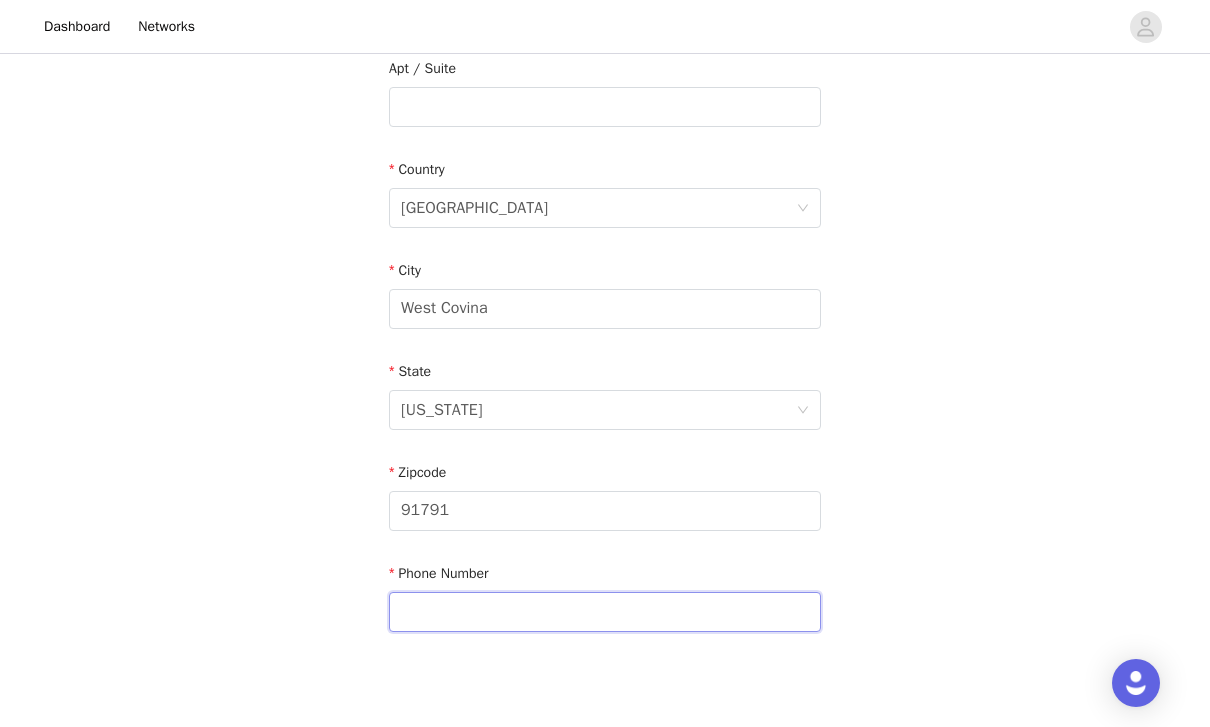 drag, startPoint x: 471, startPoint y: 440, endPoint x: 476, endPoint y: 621, distance: 181.06905 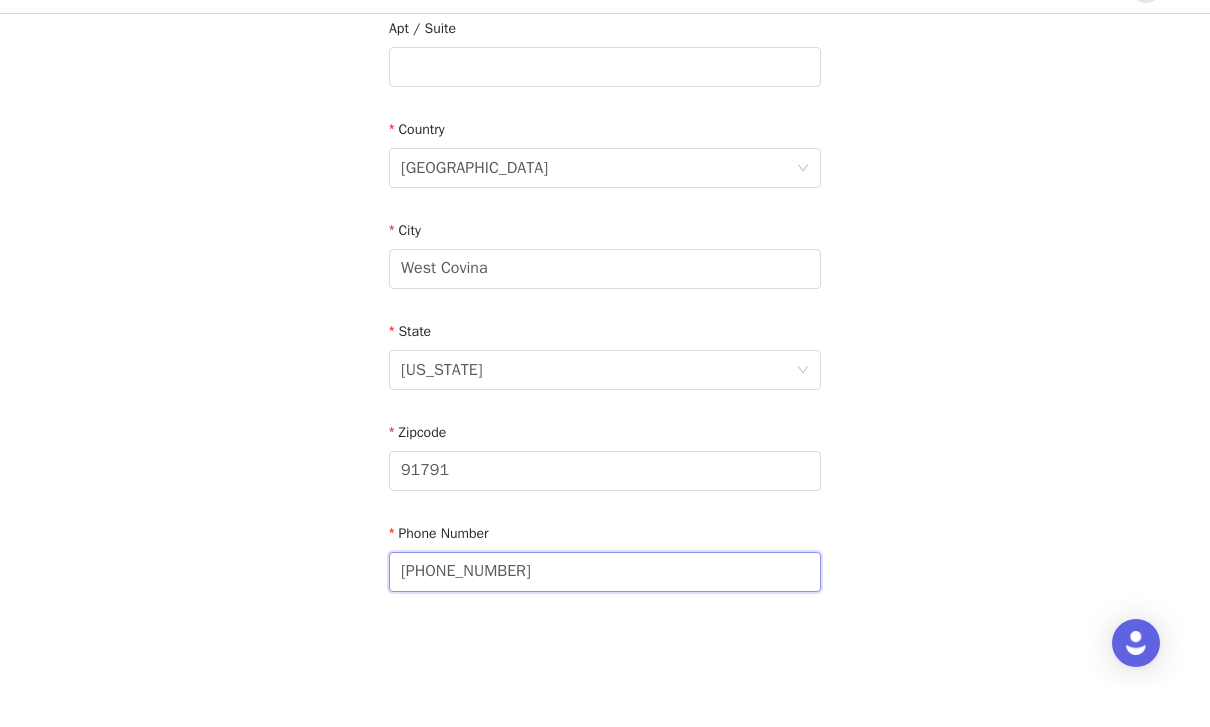 scroll, scrollTop: 657, scrollLeft: 0, axis: vertical 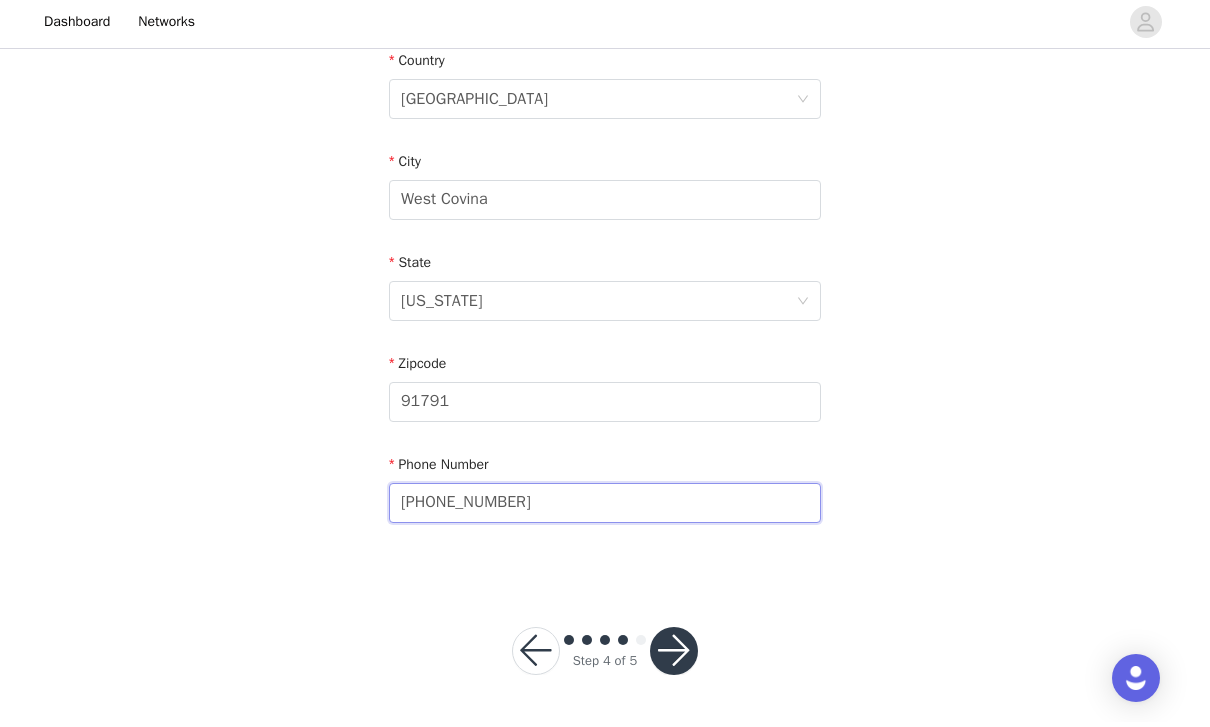 type on "[PHONE_NUMBER]" 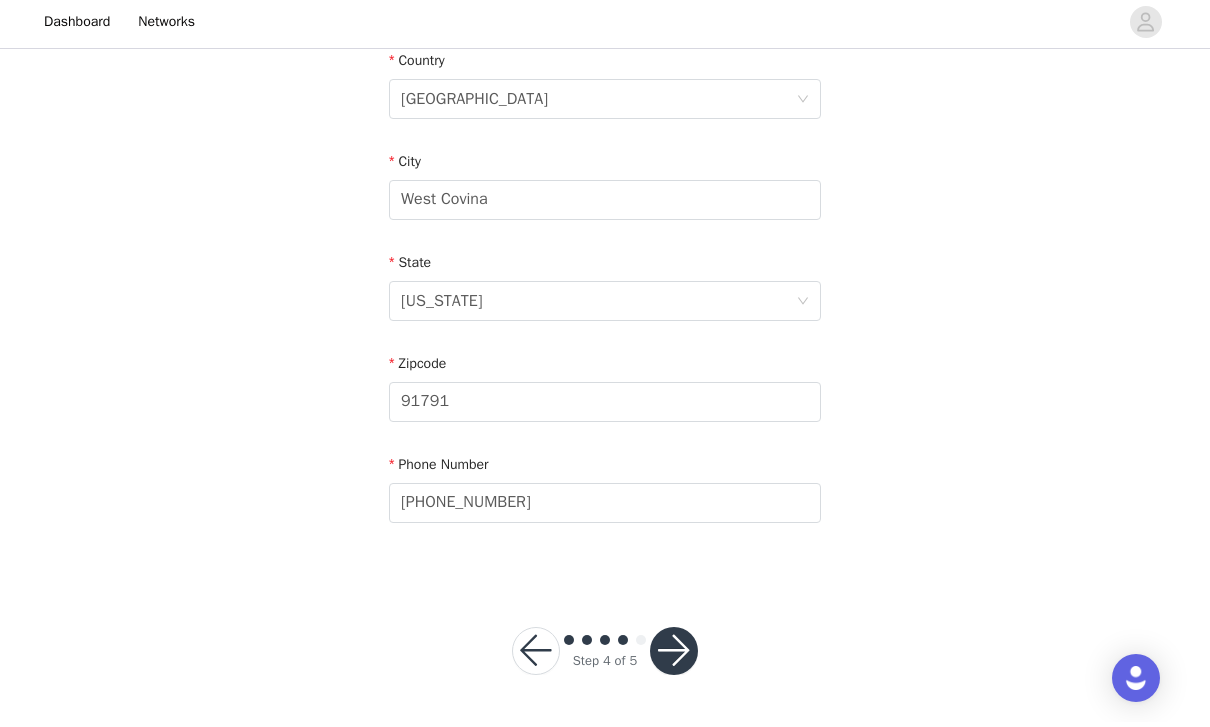 click at bounding box center (674, 656) 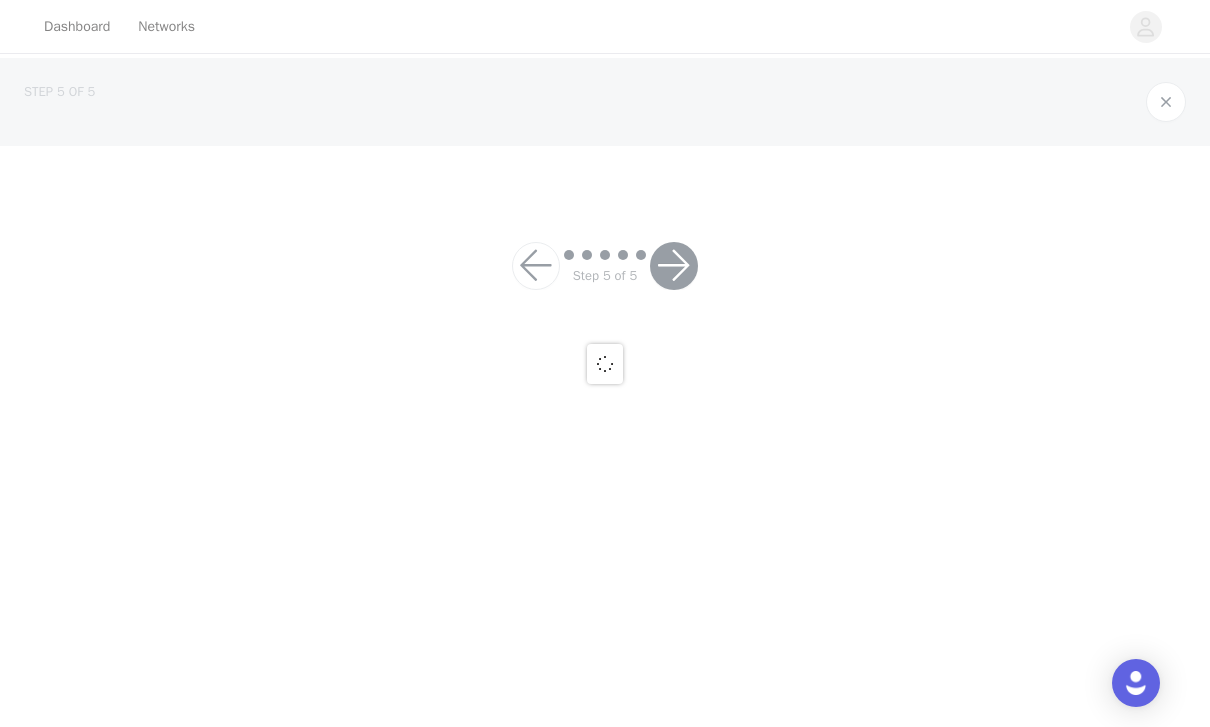 scroll, scrollTop: 0, scrollLeft: 0, axis: both 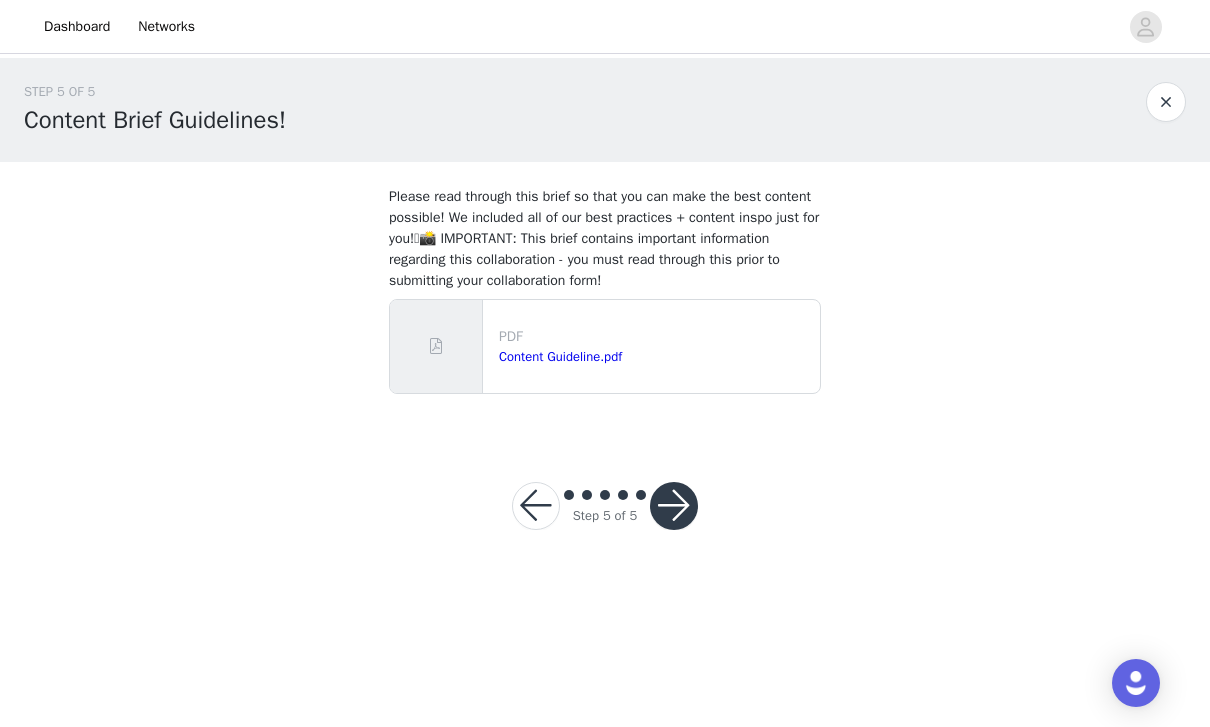 drag, startPoint x: 670, startPoint y: 657, endPoint x: 562, endPoint y: 334, distance: 340.57745 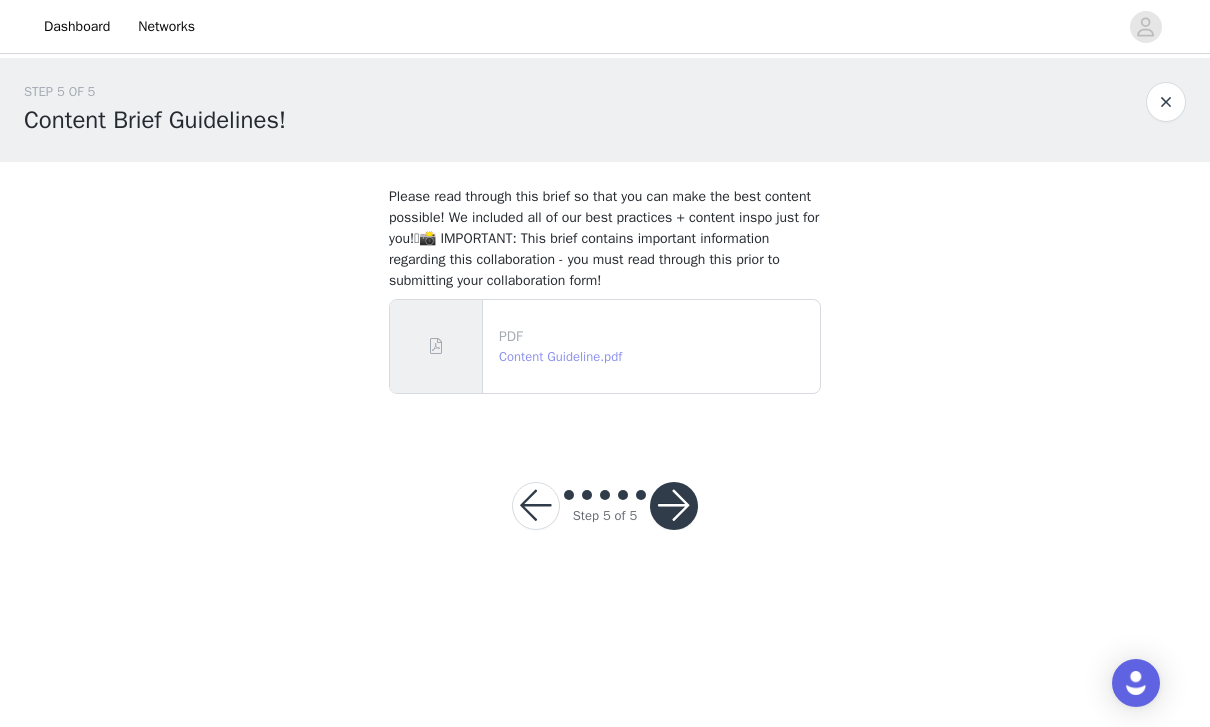 drag, startPoint x: 562, startPoint y: 334, endPoint x: 553, endPoint y: 364, distance: 31.320919 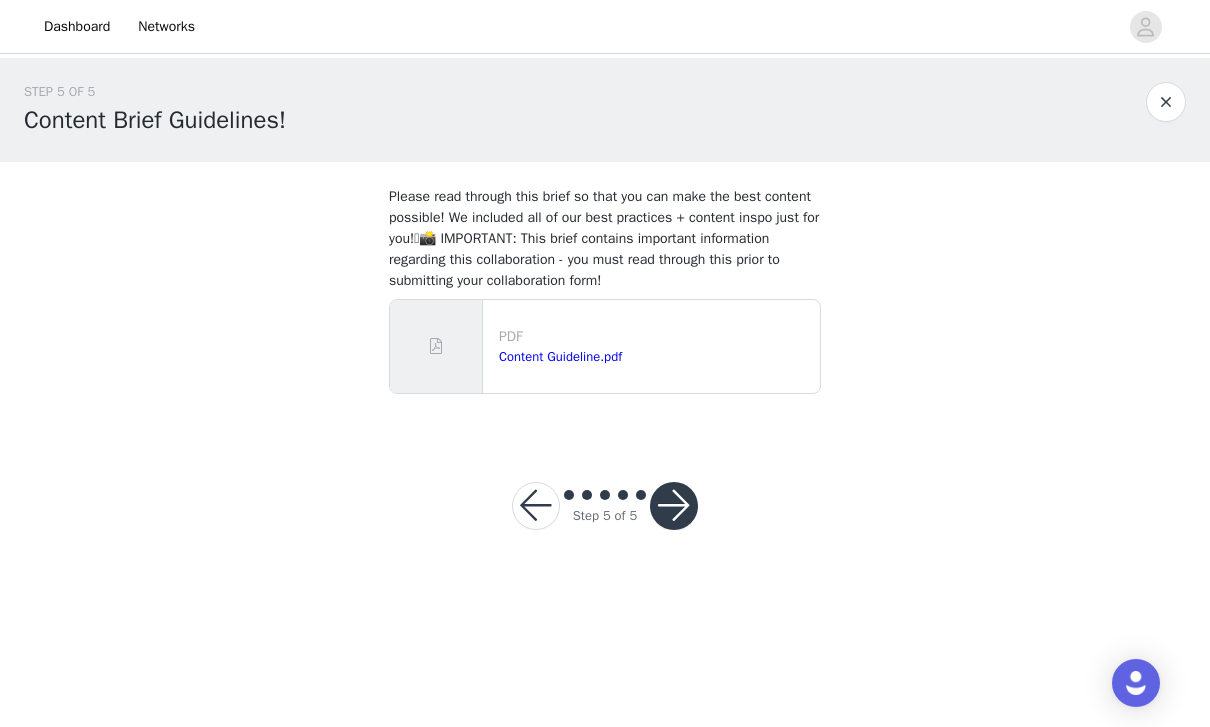 click at bounding box center [674, 506] 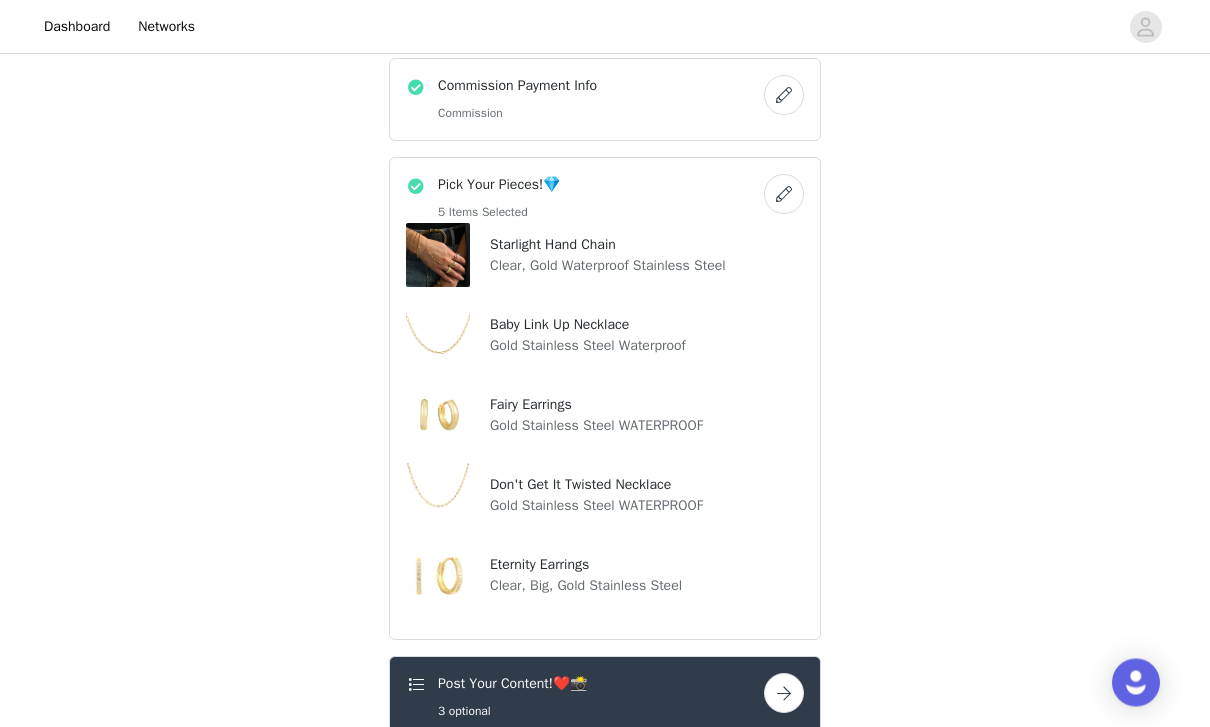 scroll, scrollTop: 616, scrollLeft: 0, axis: vertical 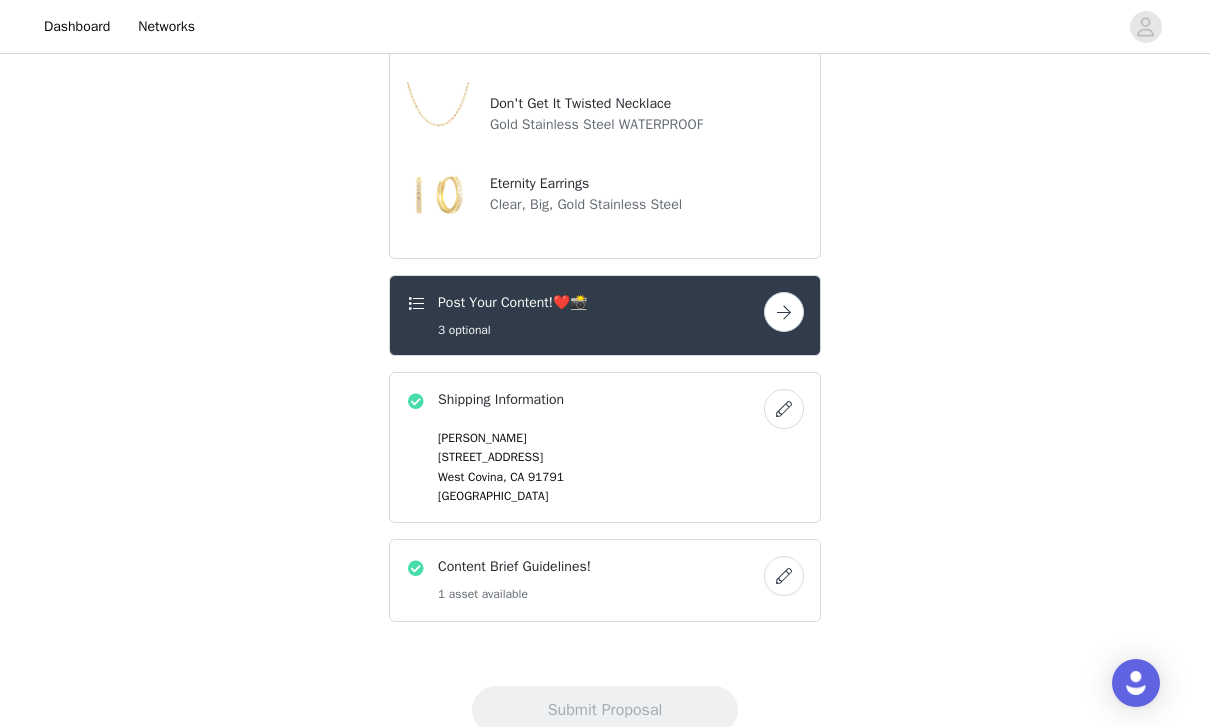 click at bounding box center (784, 312) 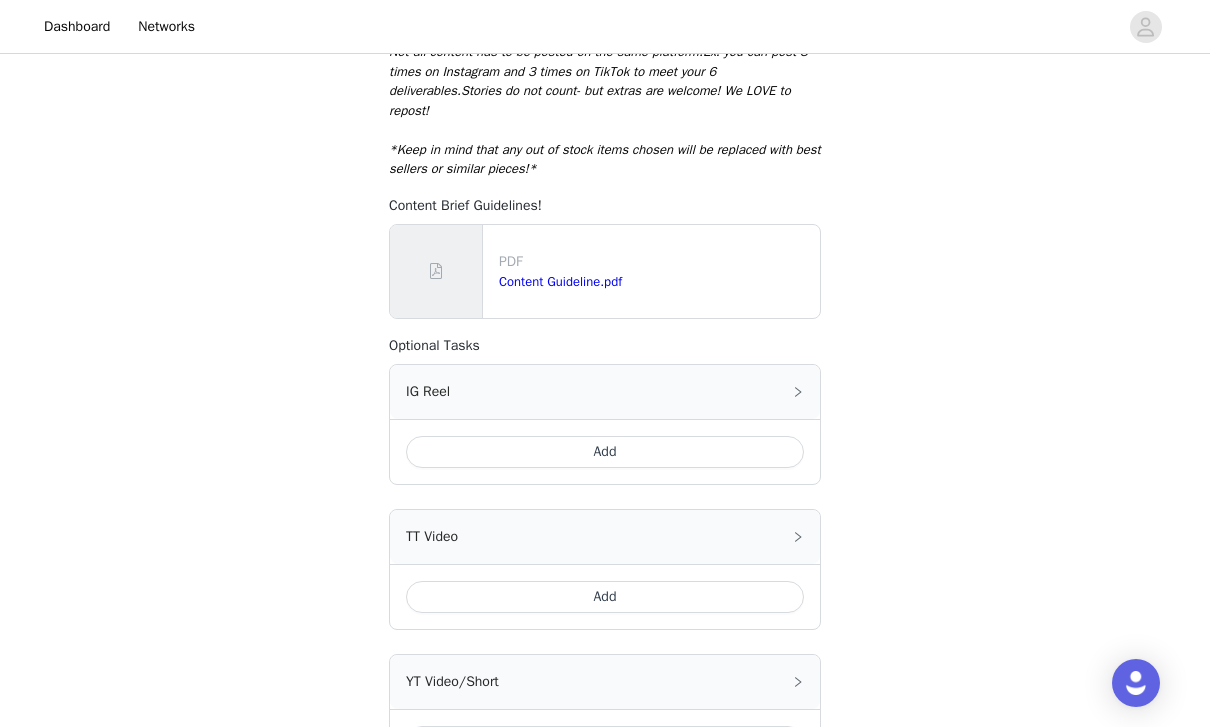 scroll, scrollTop: 536, scrollLeft: 0, axis: vertical 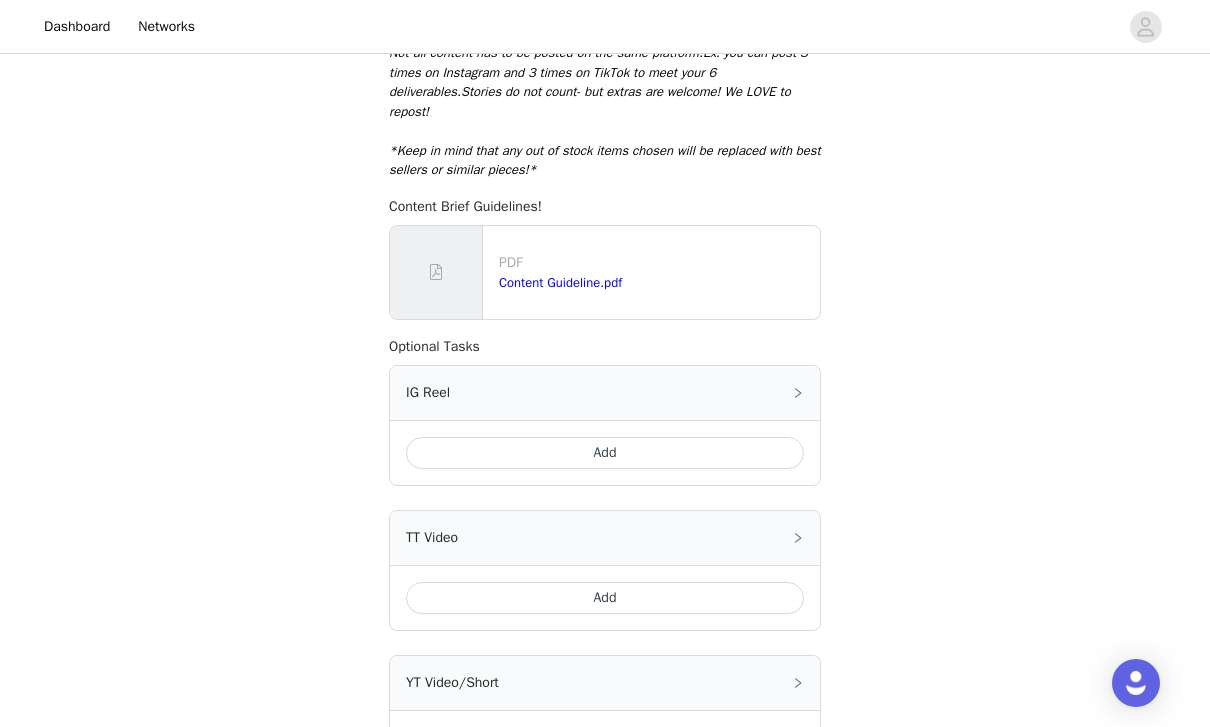 click on "Add" at bounding box center [605, 453] 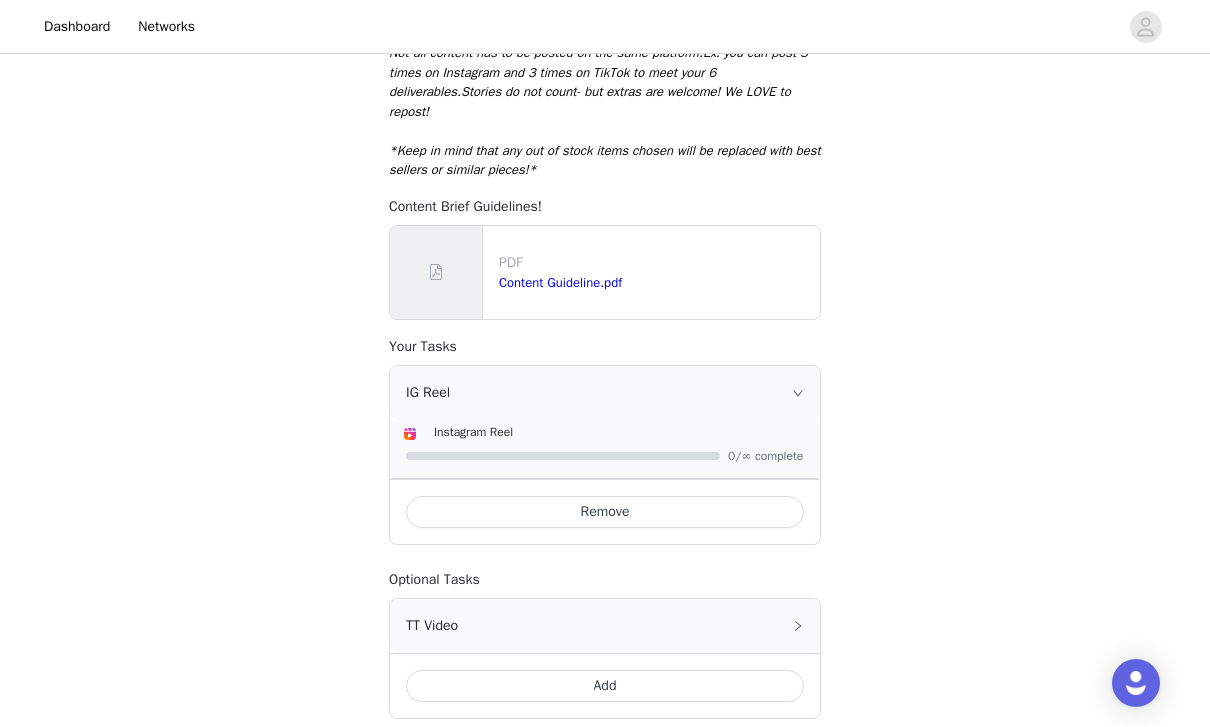 click 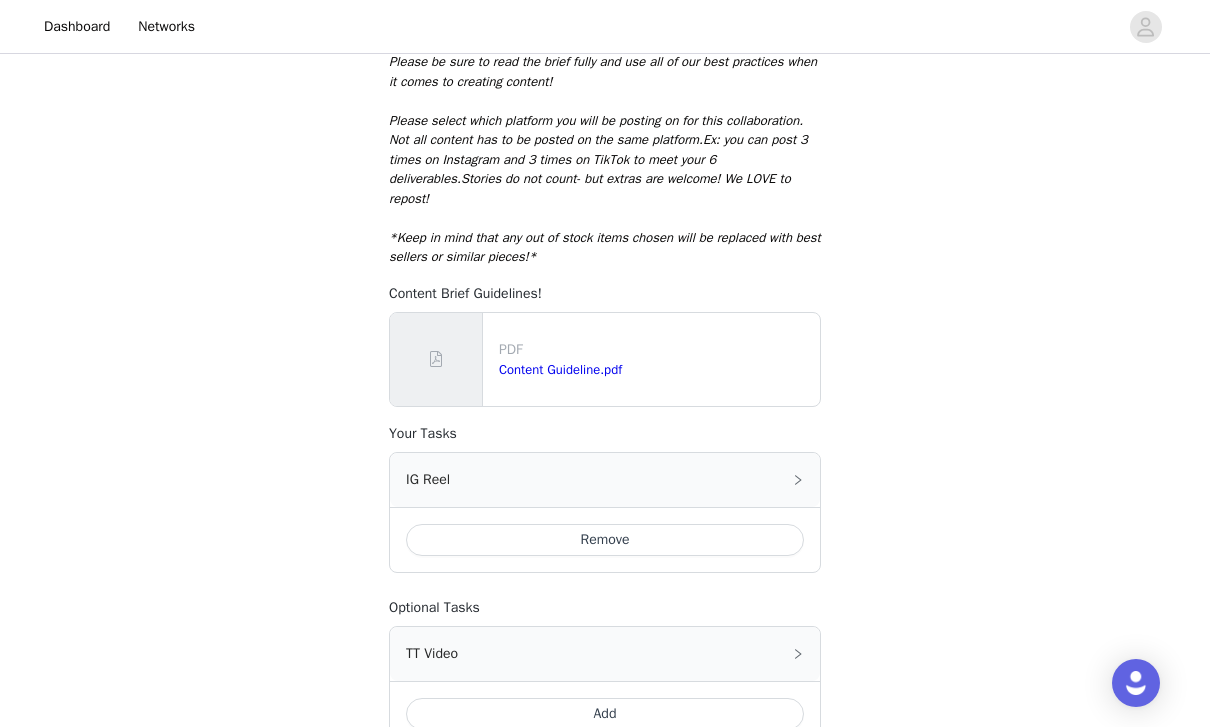 scroll, scrollTop: 0, scrollLeft: 0, axis: both 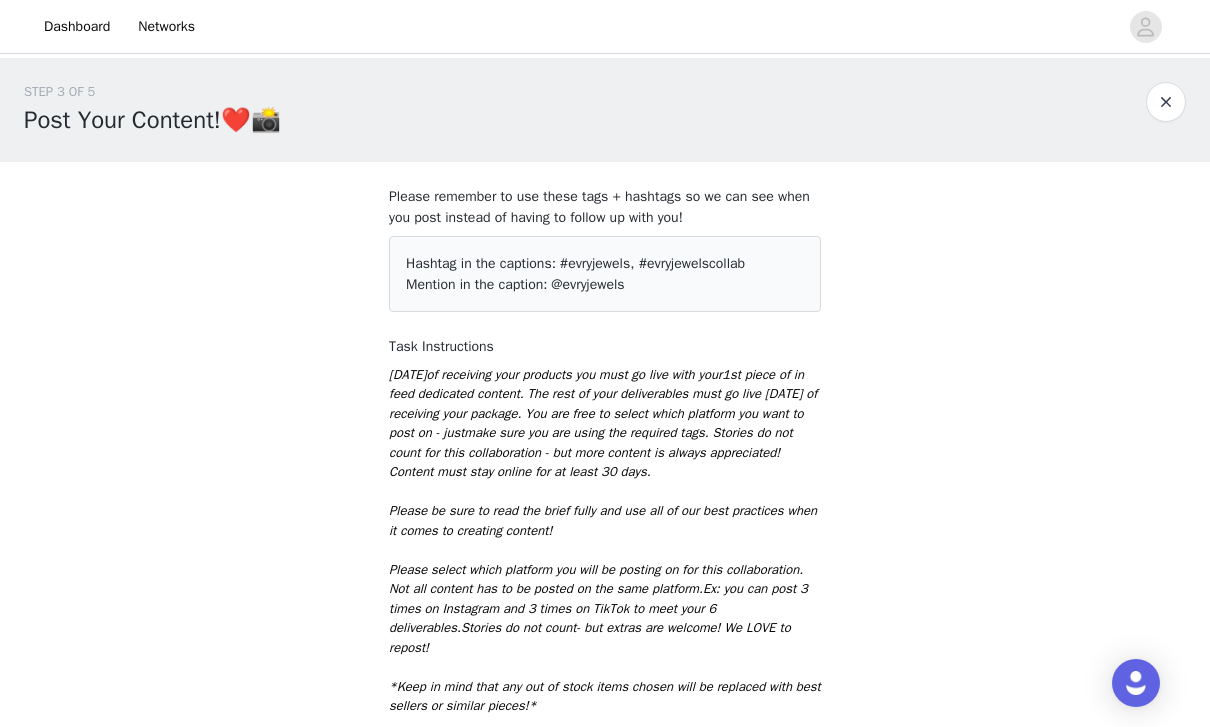 click at bounding box center (1166, 102) 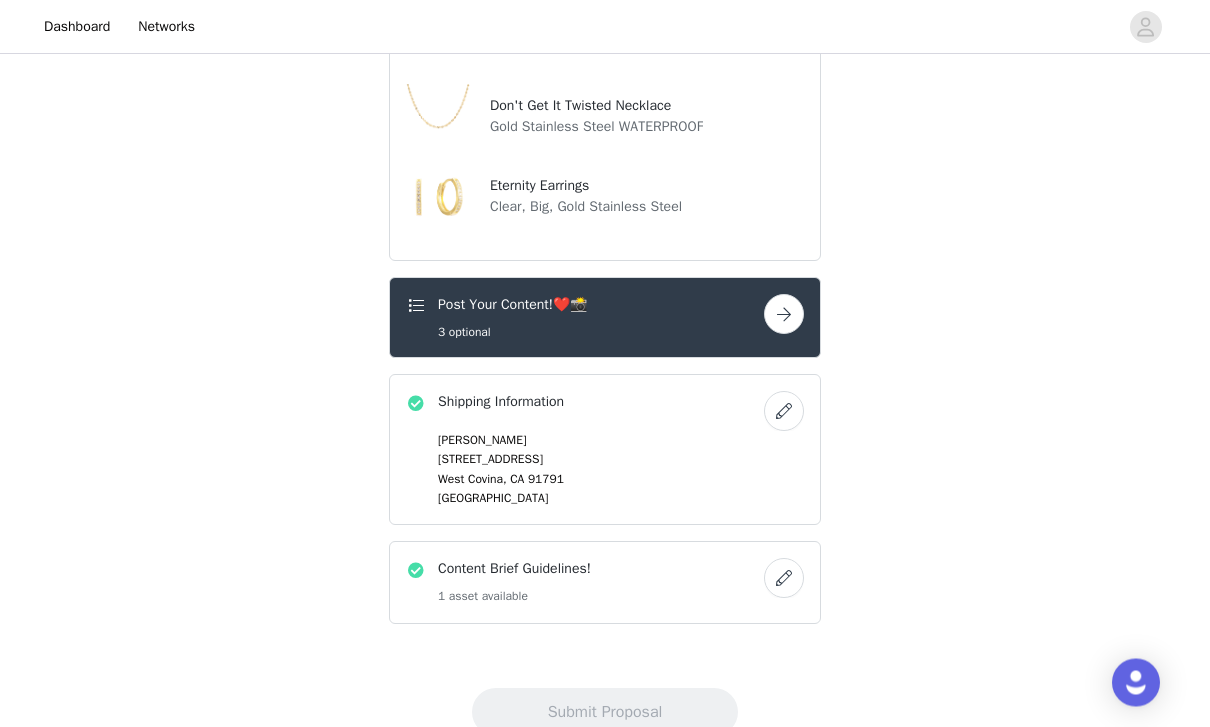 scroll, scrollTop: 616, scrollLeft: 0, axis: vertical 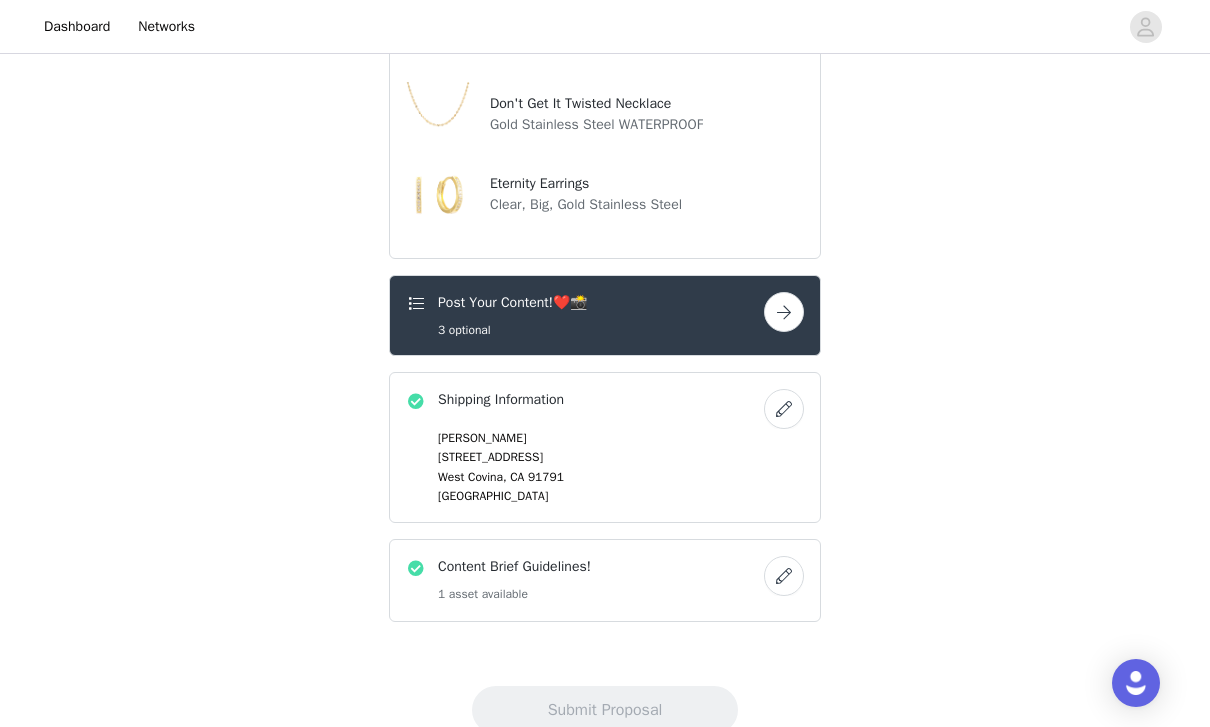 click at bounding box center [416, 304] 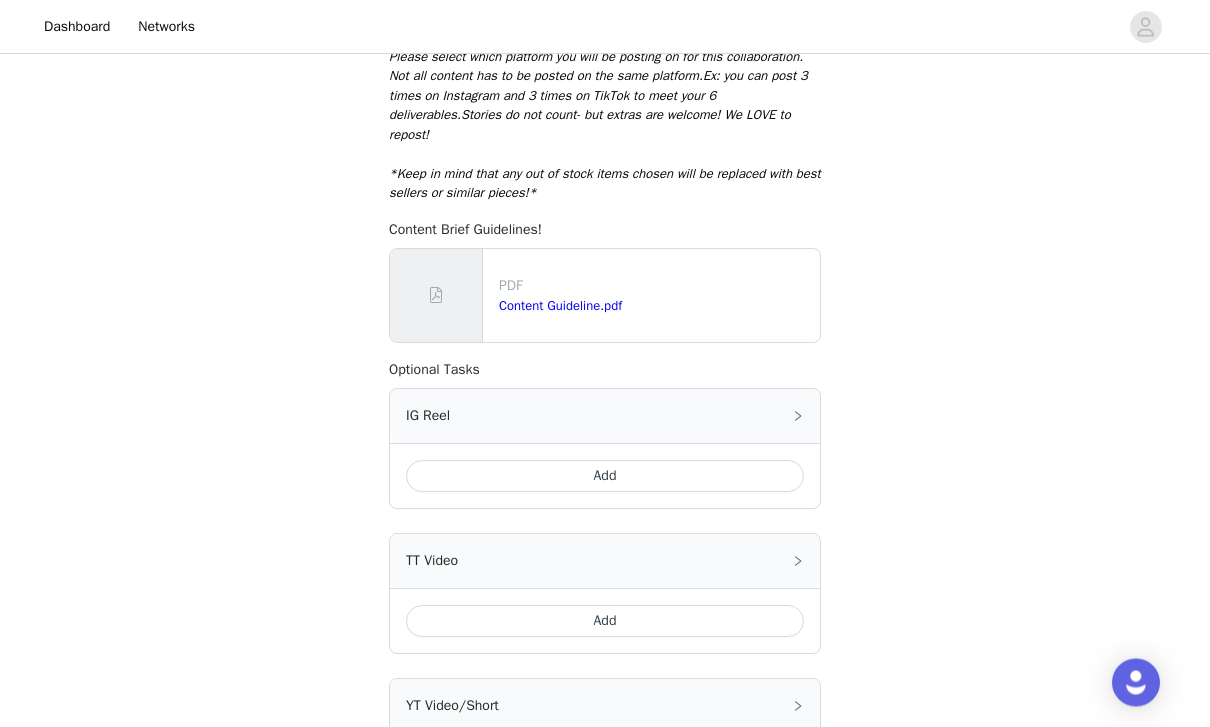 scroll, scrollTop: 722, scrollLeft: 0, axis: vertical 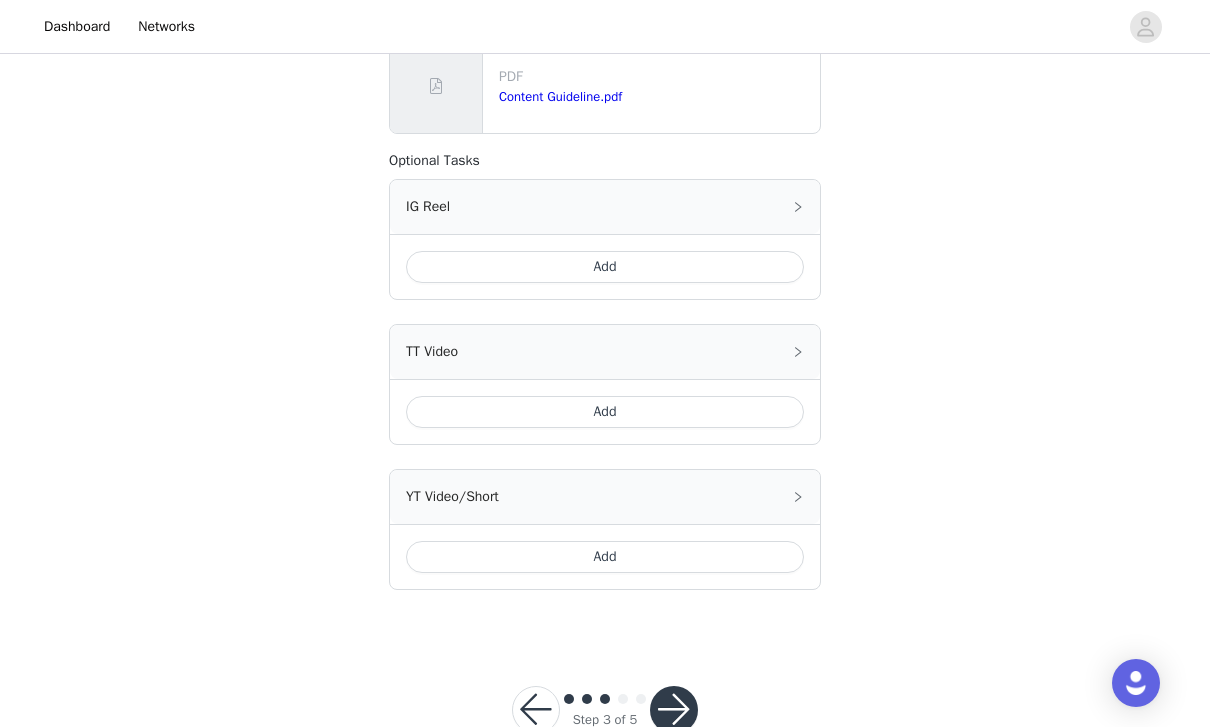 click 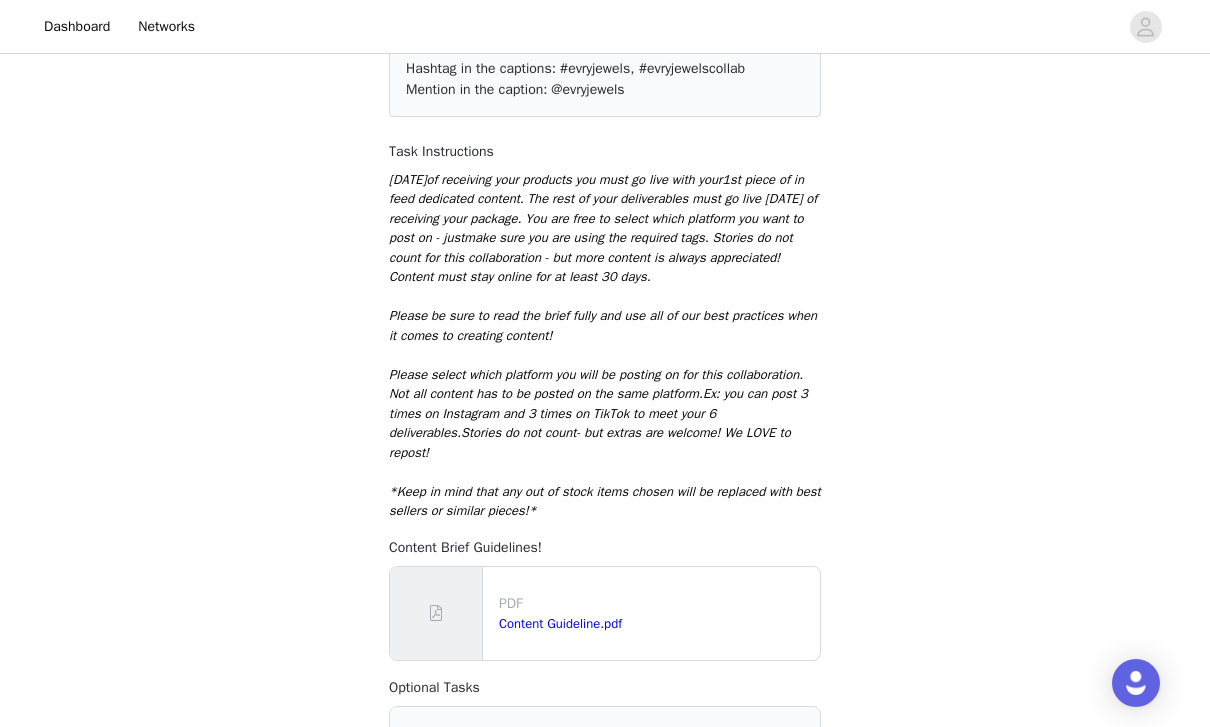 scroll, scrollTop: 194, scrollLeft: 0, axis: vertical 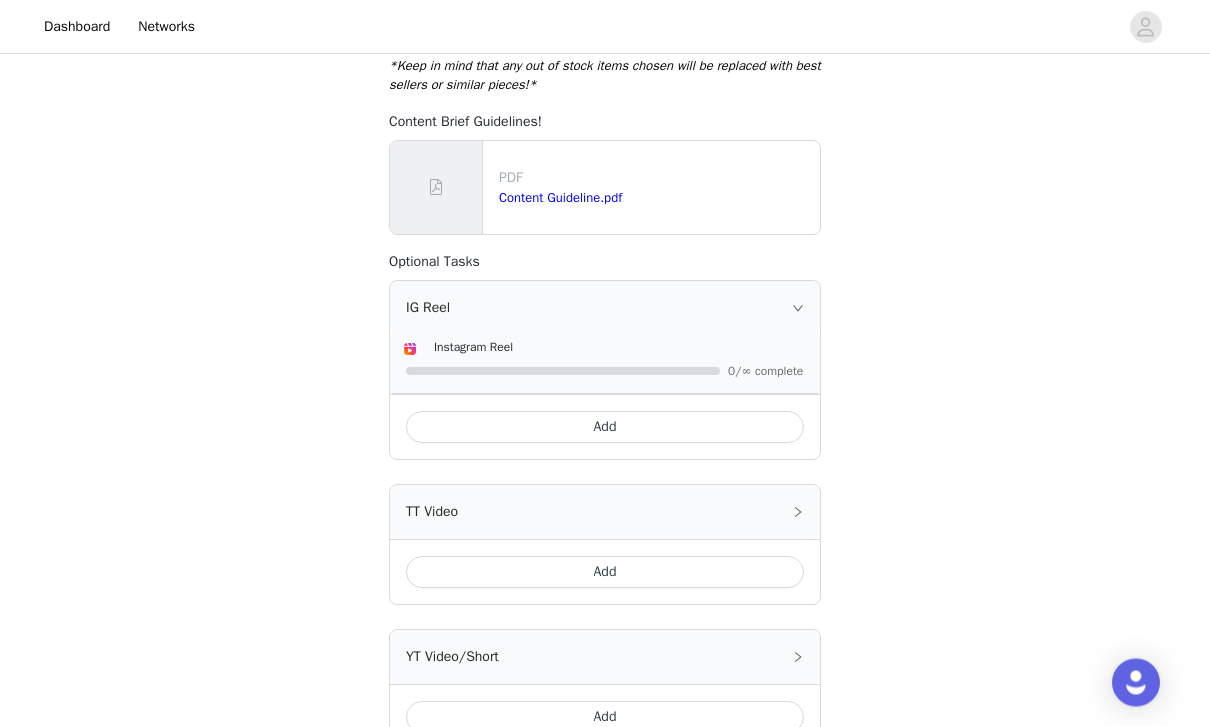 click 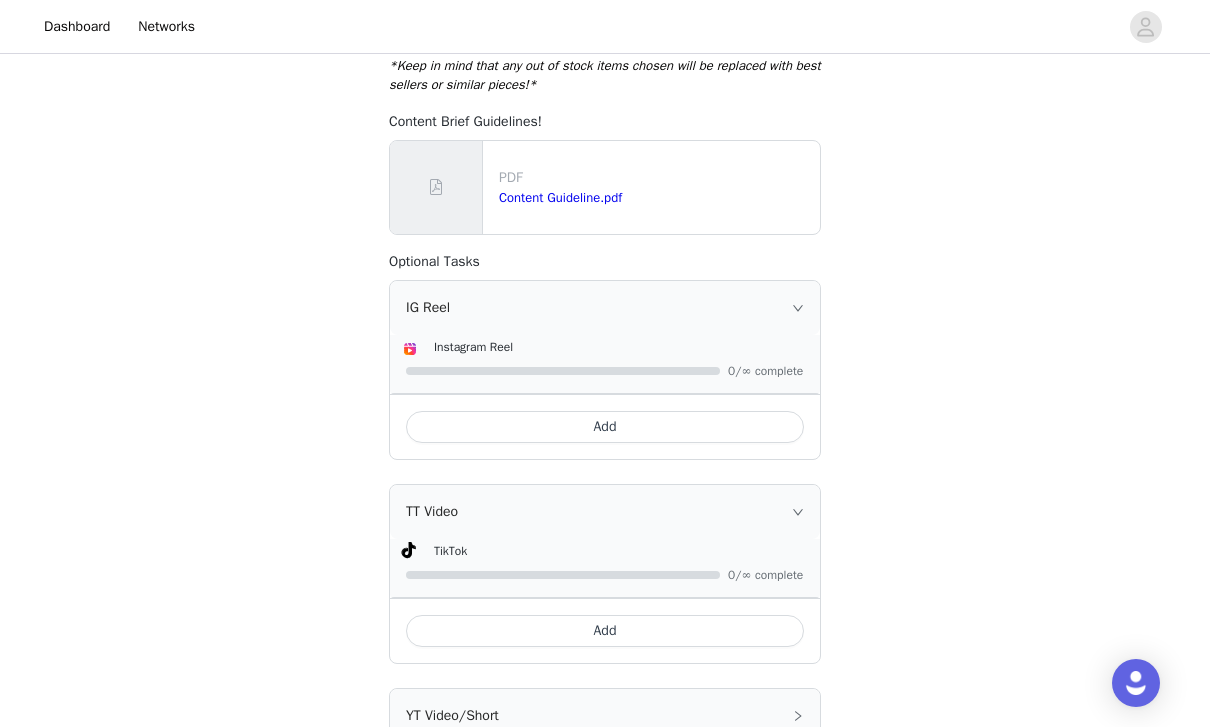 click on "Add" at bounding box center (605, 631) 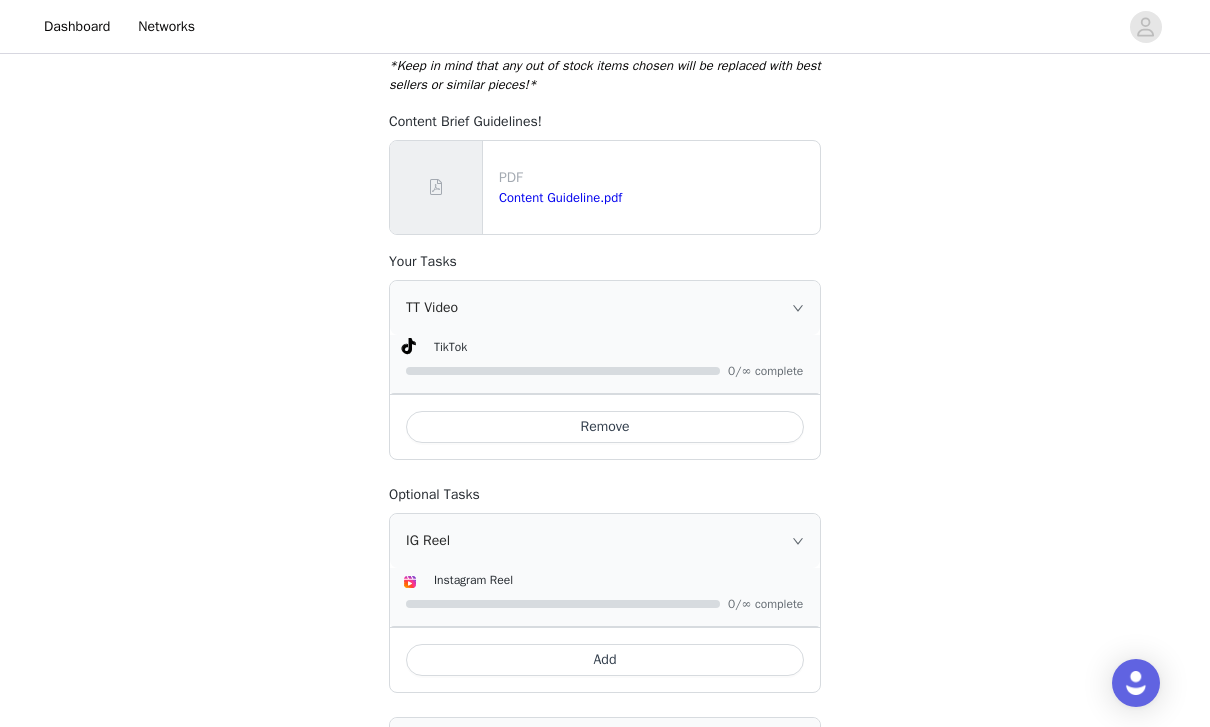 click on "Add" at bounding box center [605, 660] 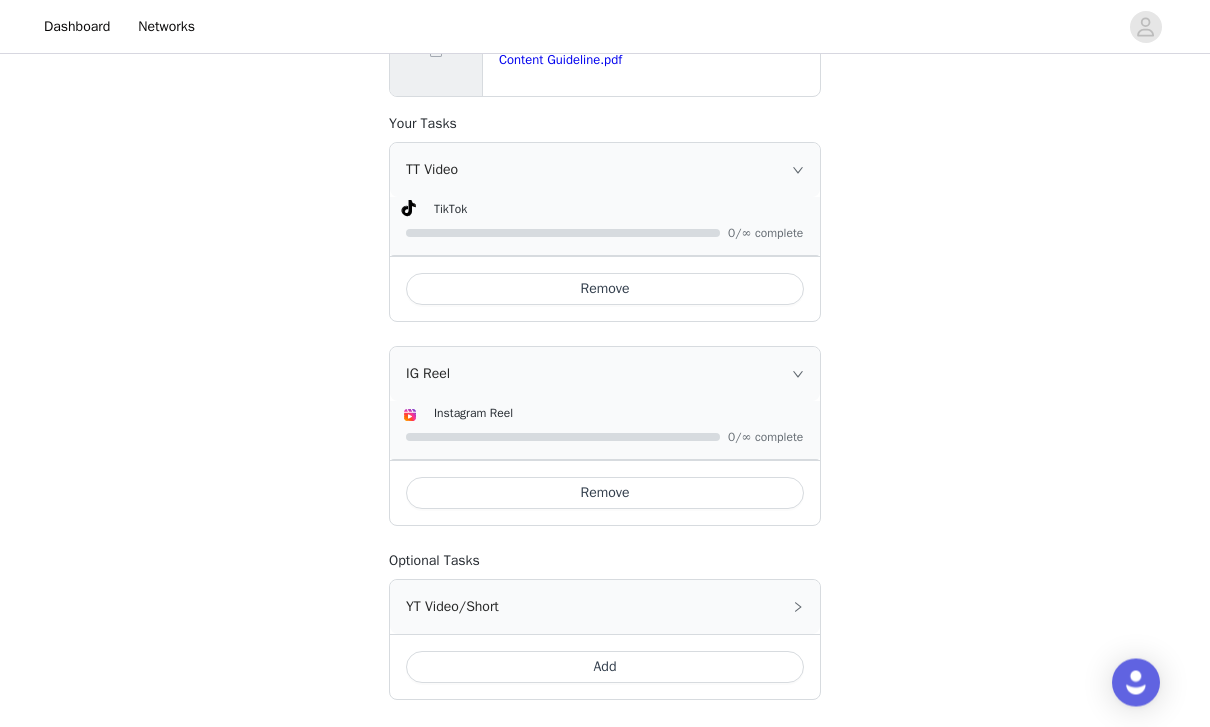 scroll, scrollTop: 869, scrollLeft: 0, axis: vertical 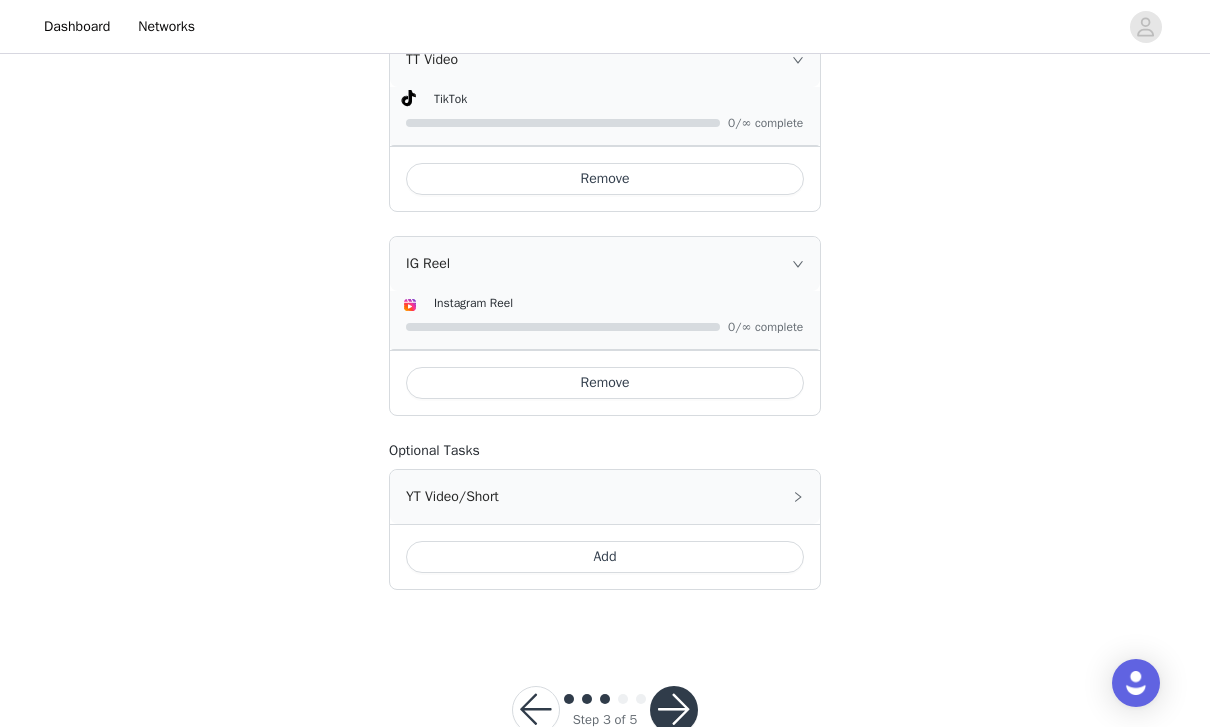 click at bounding box center (674, 710) 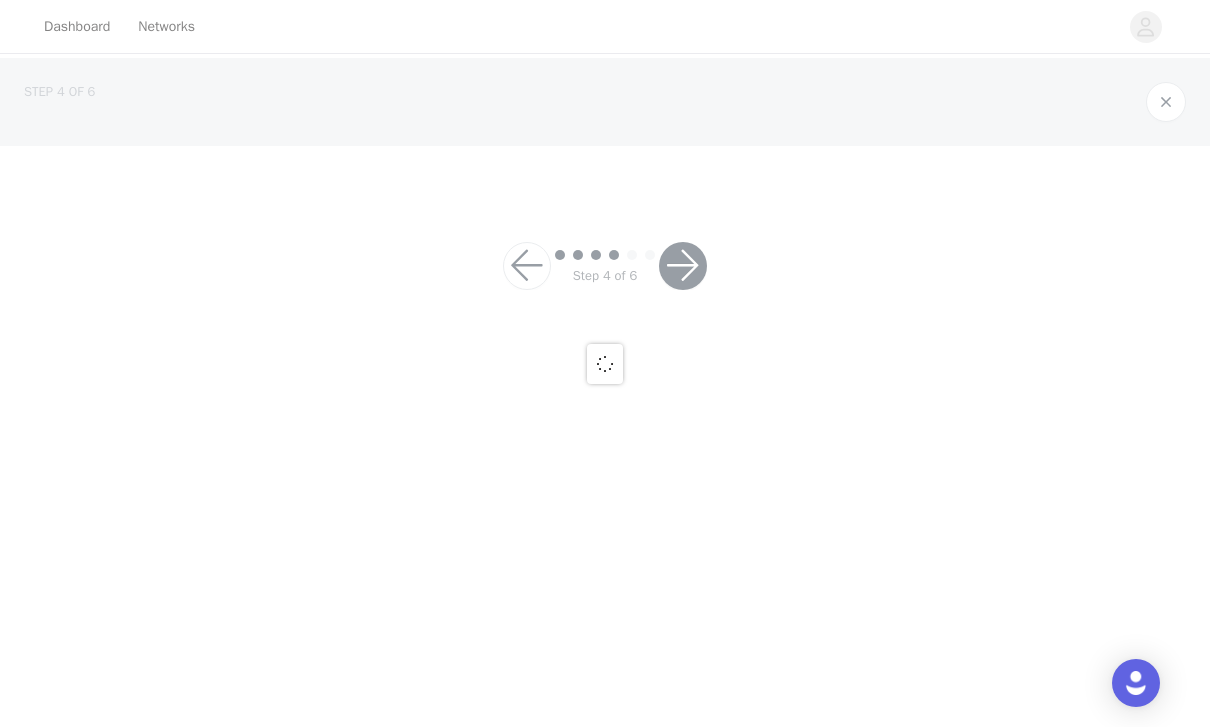 scroll, scrollTop: 0, scrollLeft: 0, axis: both 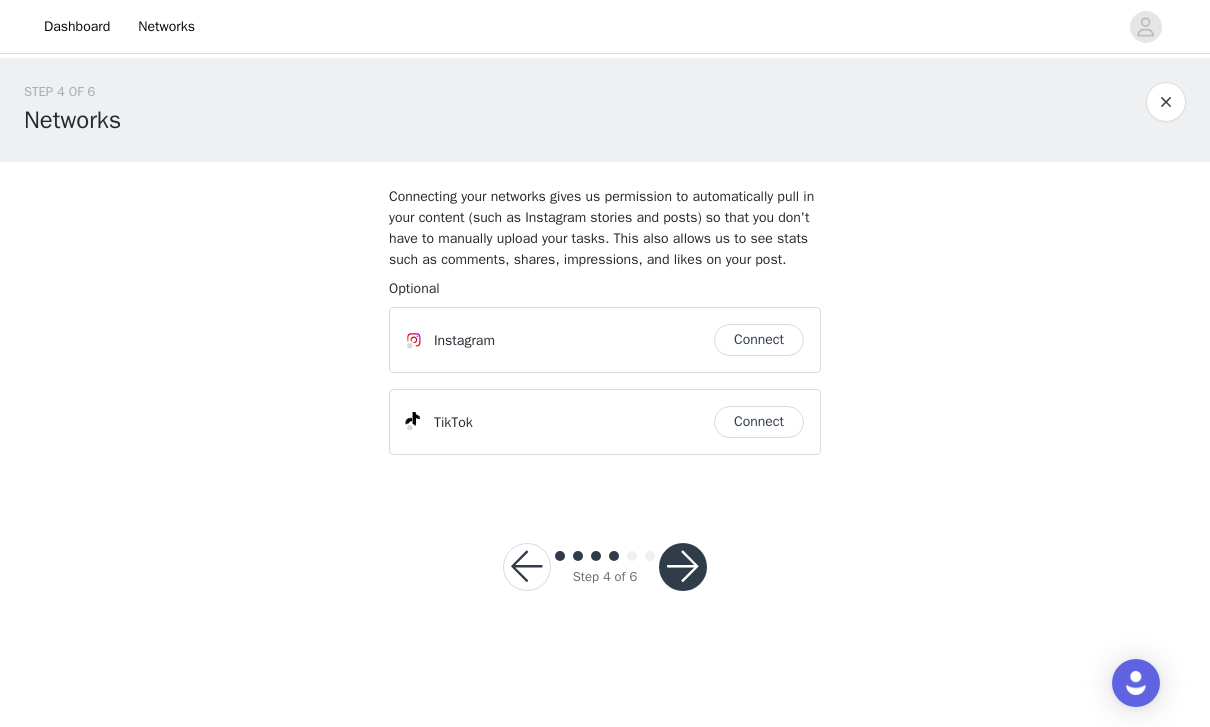 click on "Connect" at bounding box center [759, 340] 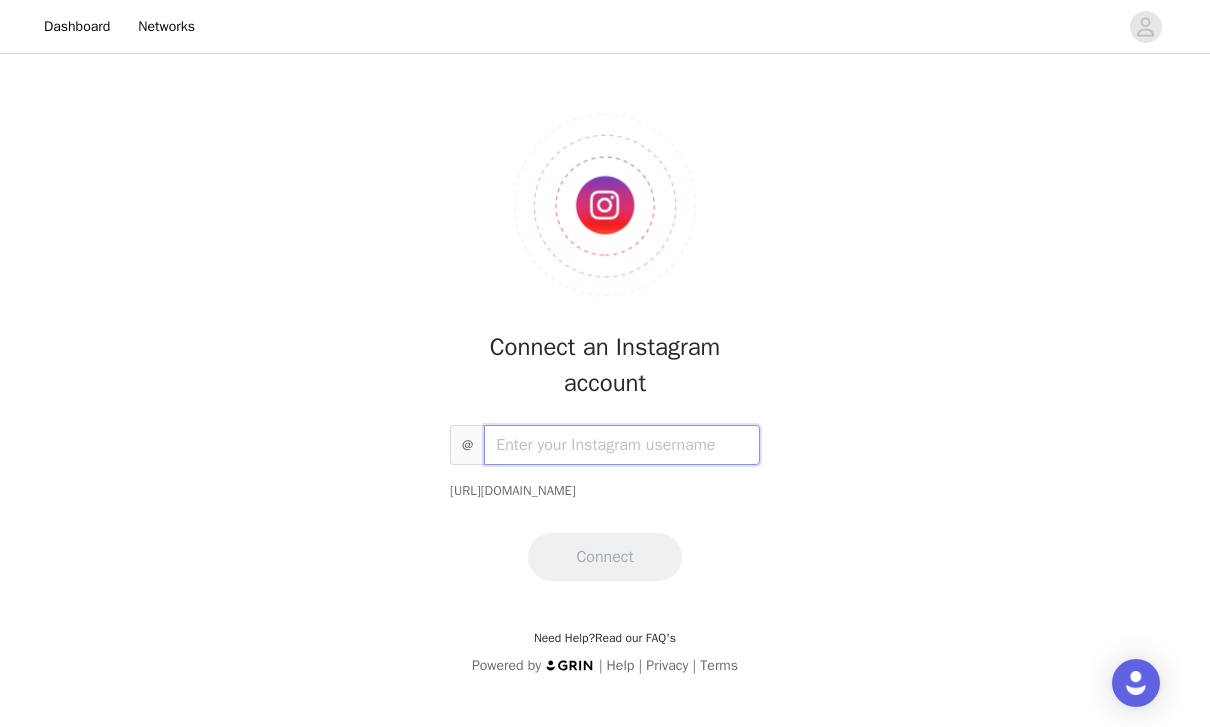 click at bounding box center (622, 445) 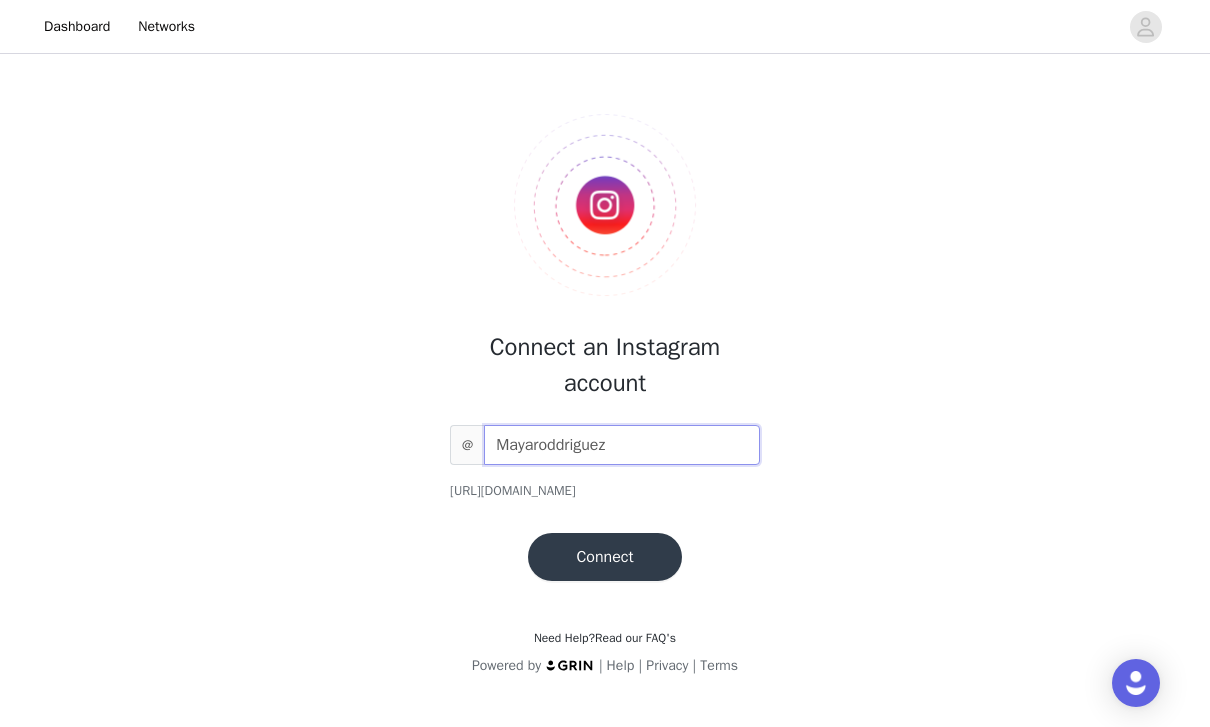type on "Mayaroddriguez" 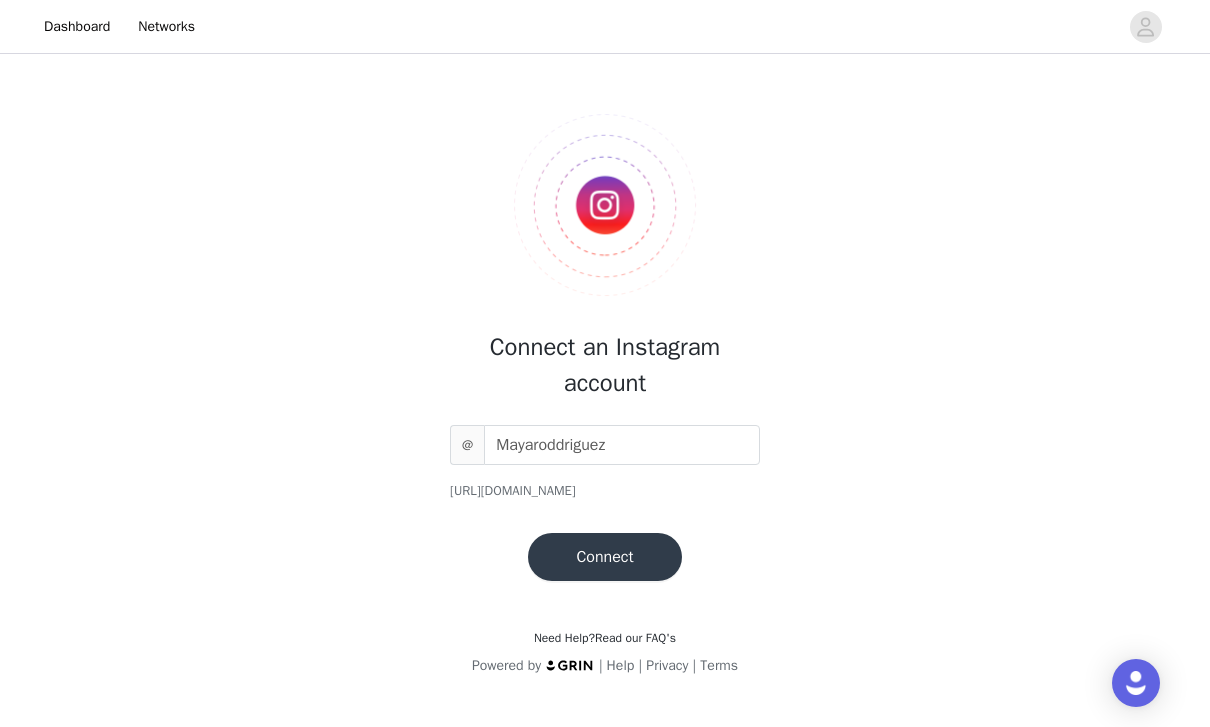 click on "Connect" at bounding box center [604, 557] 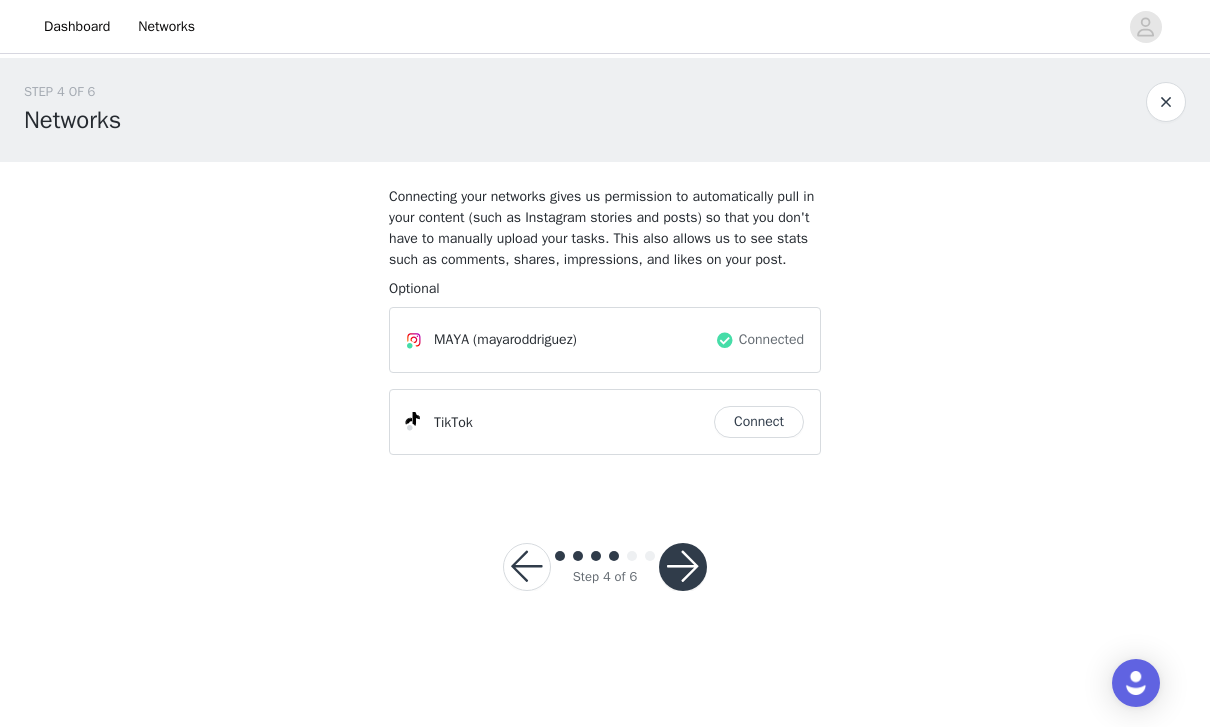 click on "Connect" at bounding box center [759, 422] 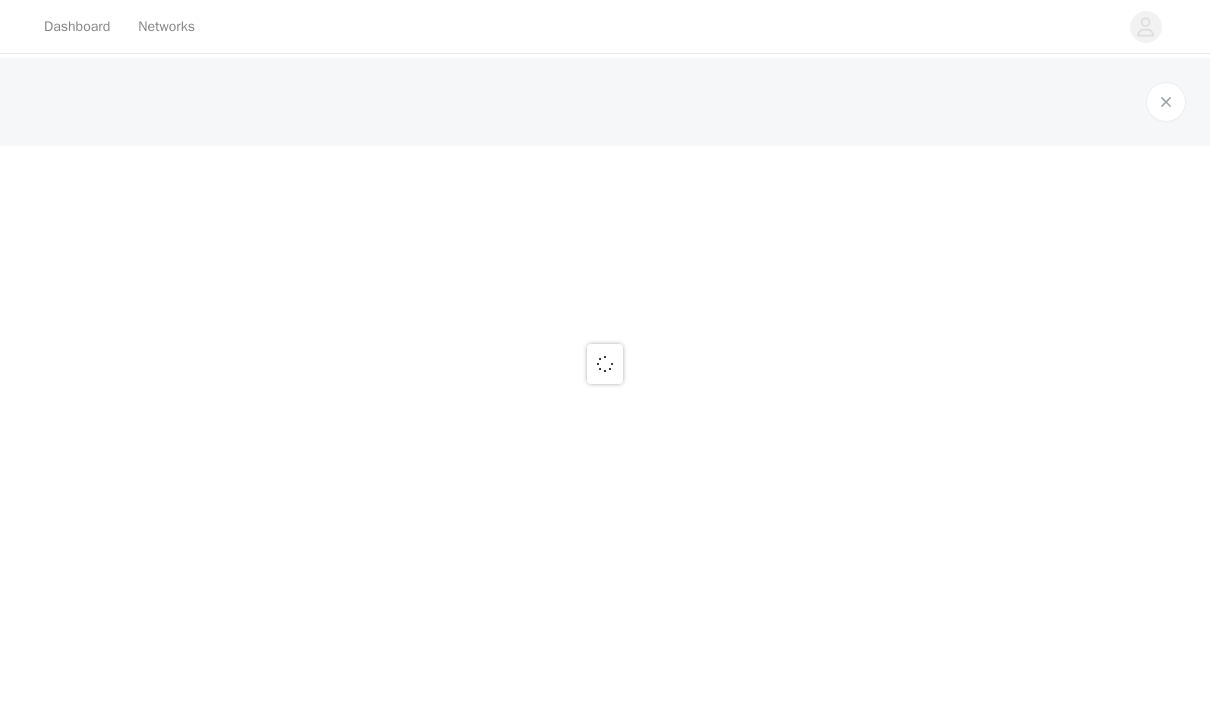 scroll, scrollTop: 0, scrollLeft: 0, axis: both 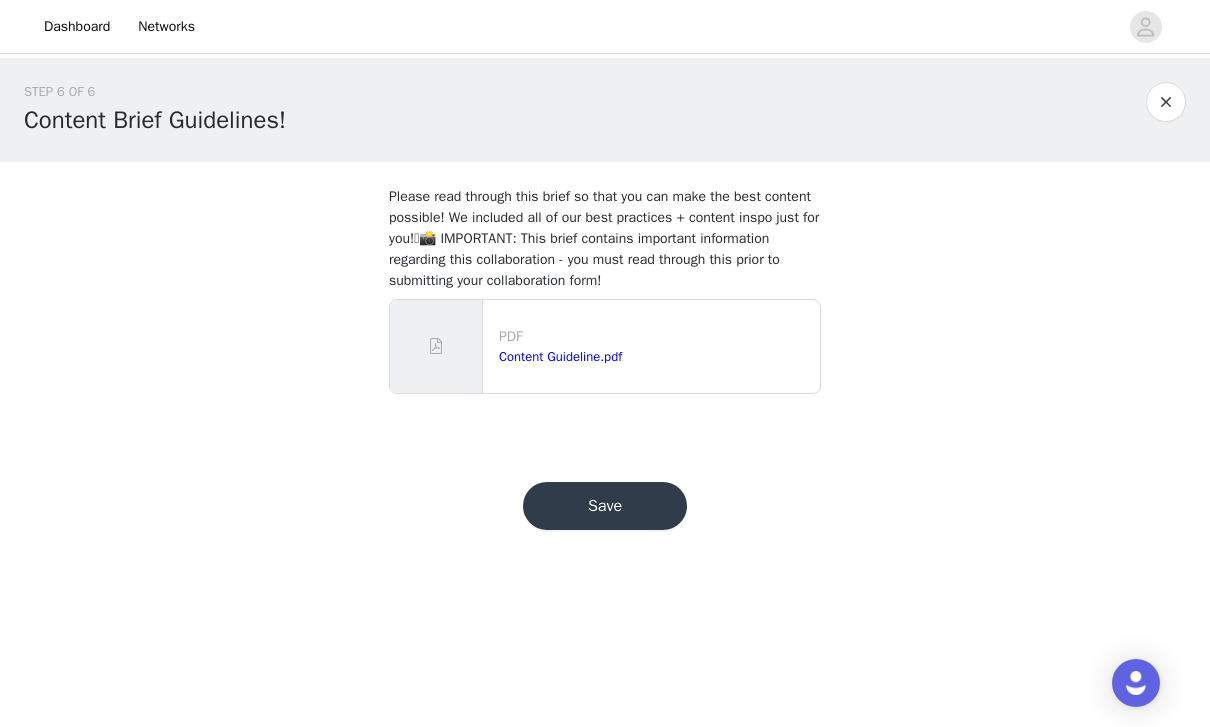 click on "Save" at bounding box center [605, 506] 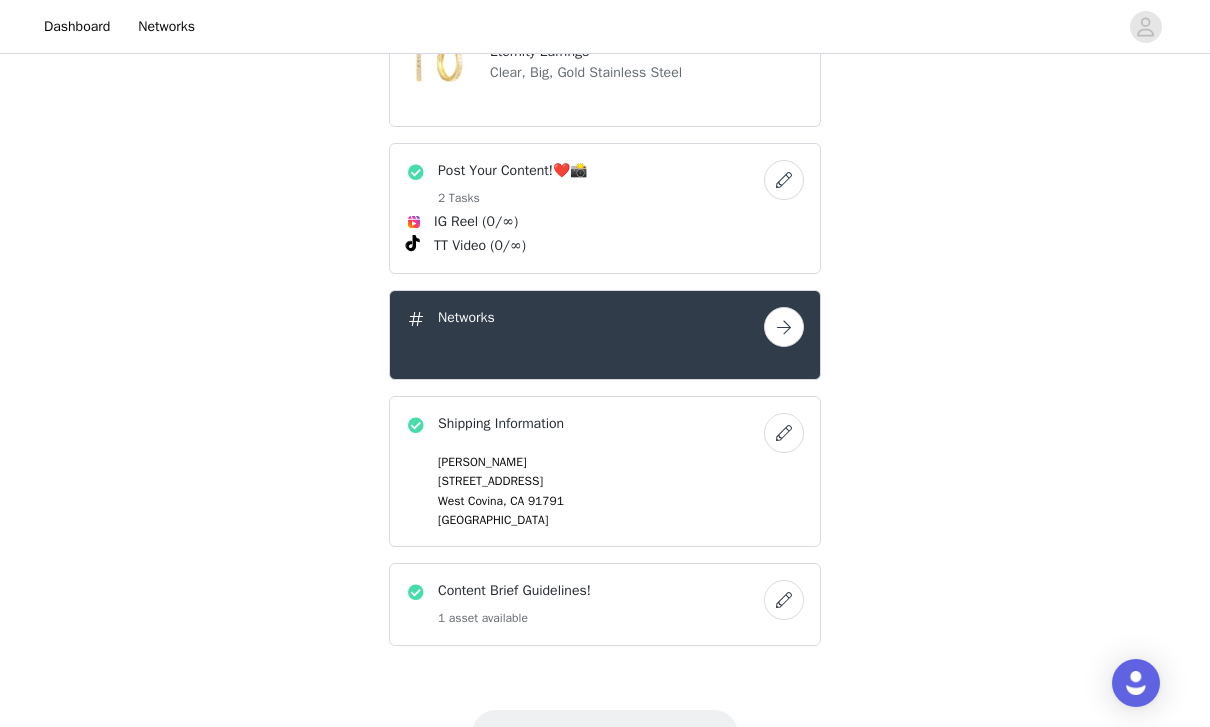 scroll, scrollTop: 771, scrollLeft: 0, axis: vertical 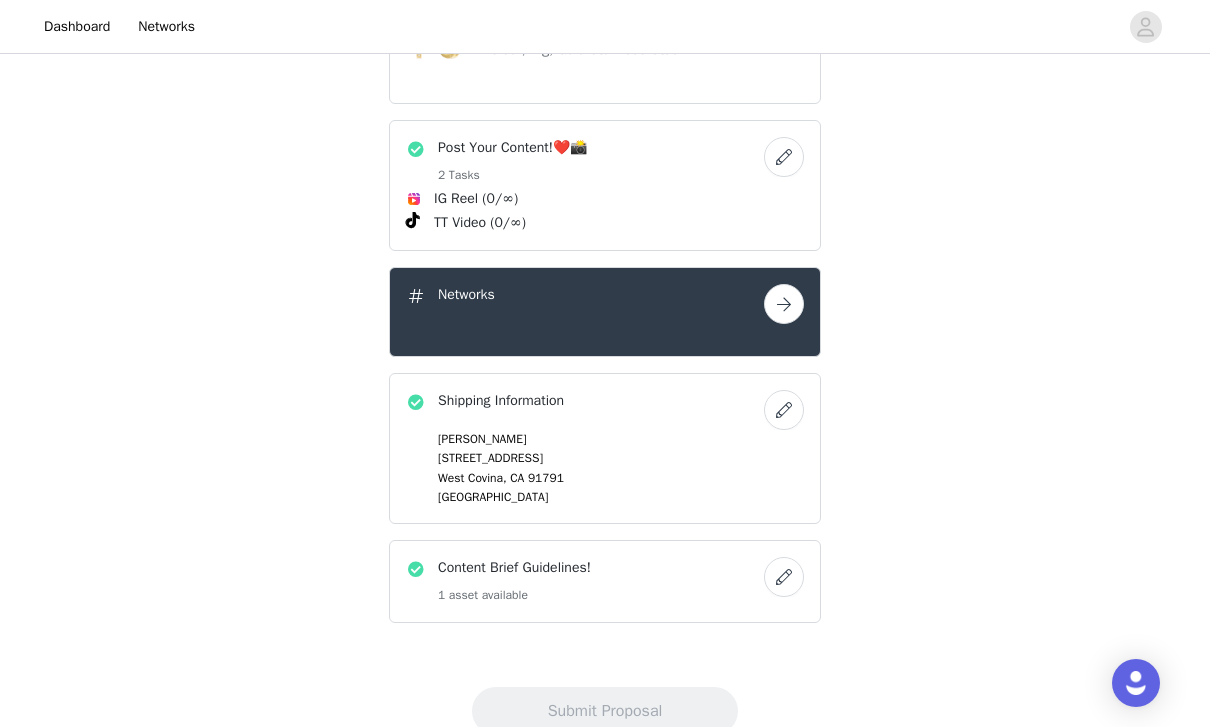 click at bounding box center (784, 157) 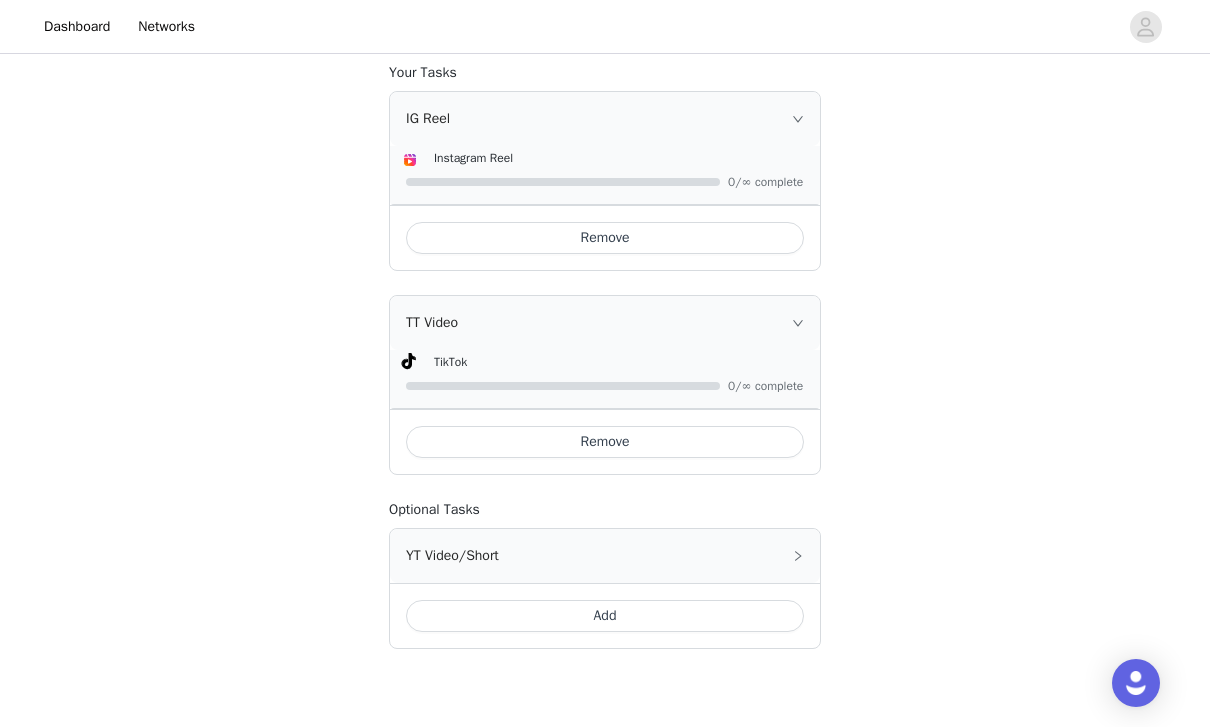 scroll, scrollTop: 869, scrollLeft: 0, axis: vertical 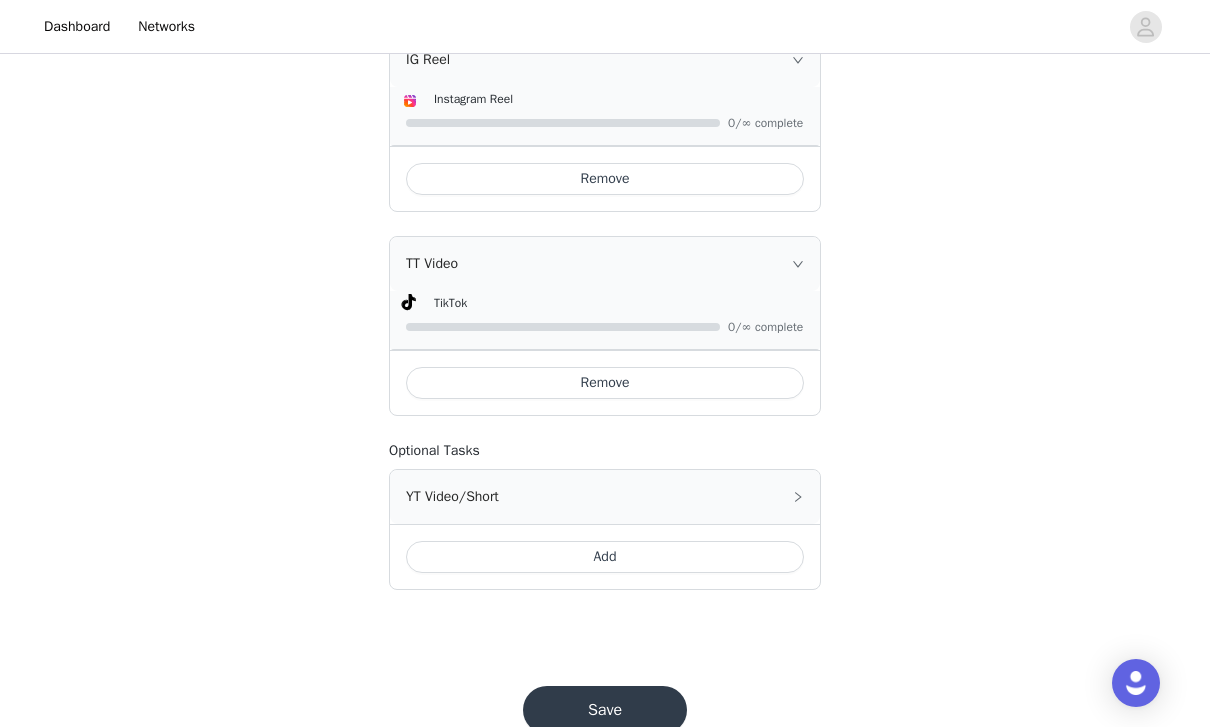 drag, startPoint x: 644, startPoint y: 373, endPoint x: 627, endPoint y: 712, distance: 339.426 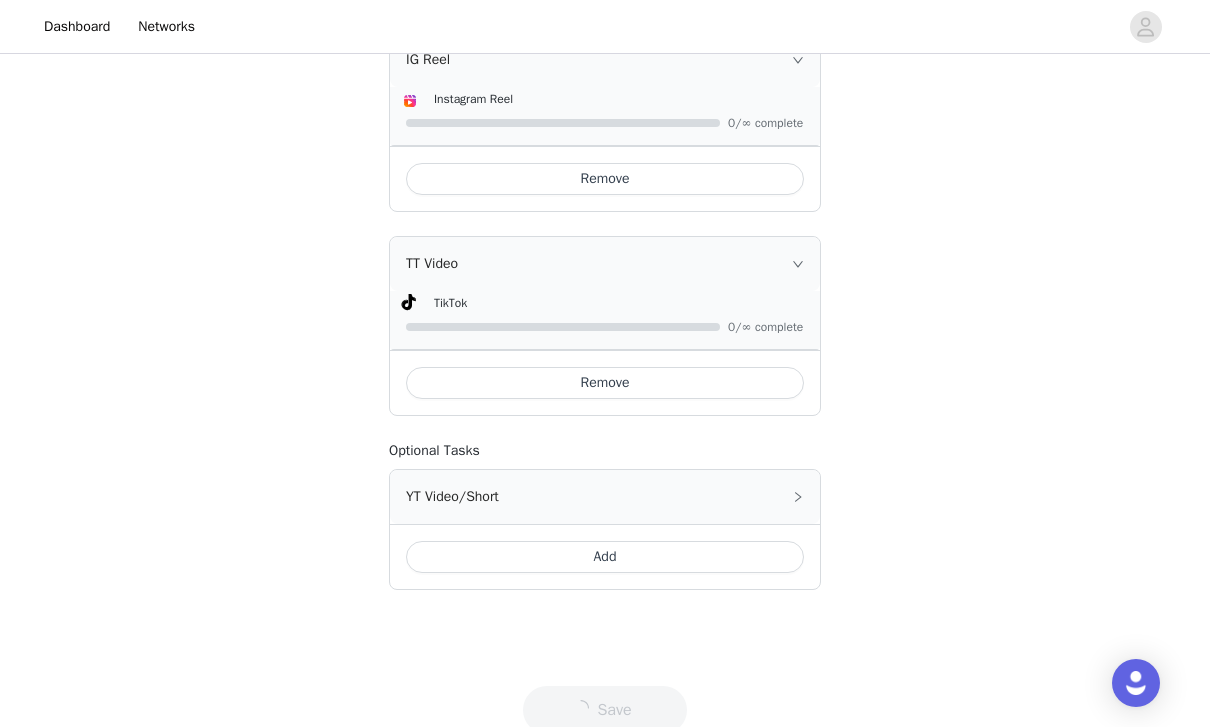 scroll, scrollTop: 0, scrollLeft: 0, axis: both 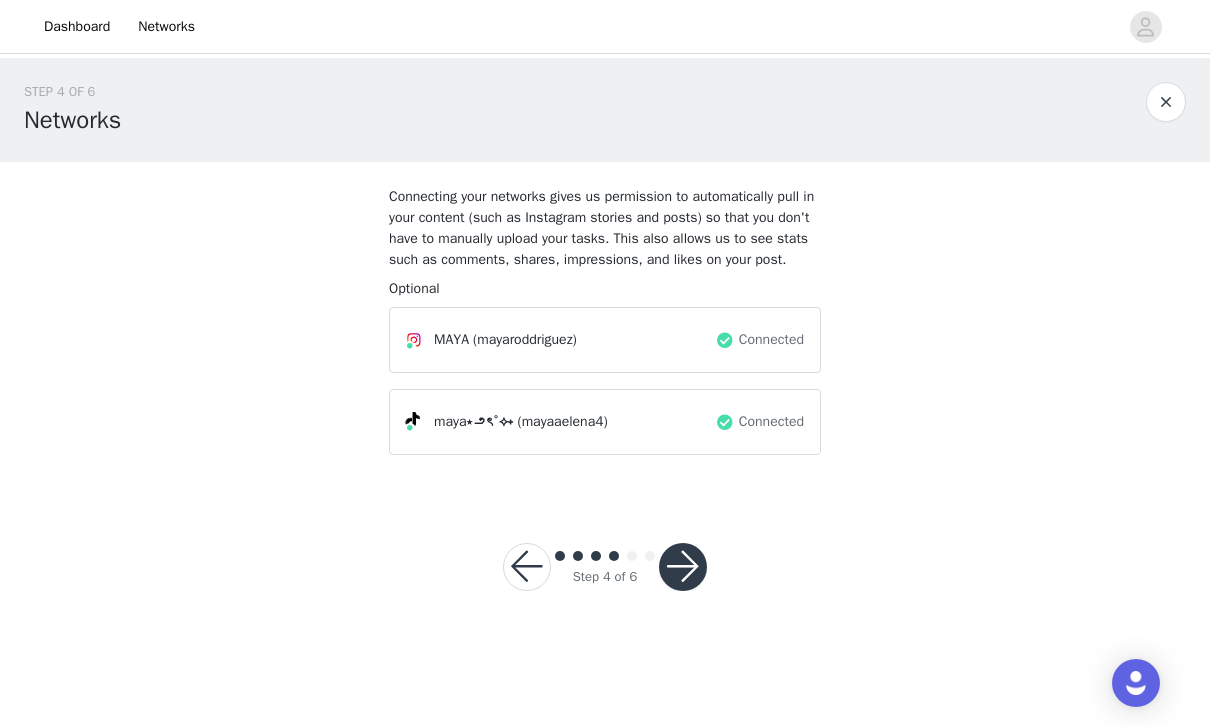 drag, startPoint x: 627, startPoint y: 712, endPoint x: 690, endPoint y: 587, distance: 139.97858 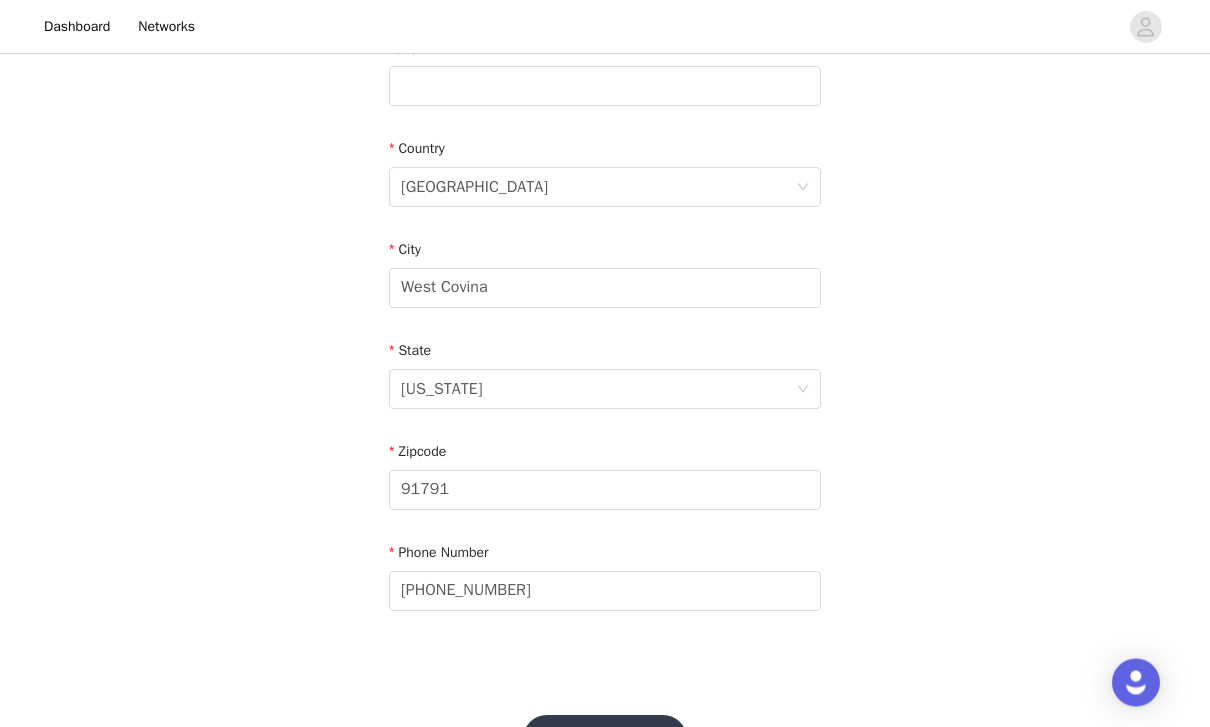 scroll, scrollTop: 593, scrollLeft: 0, axis: vertical 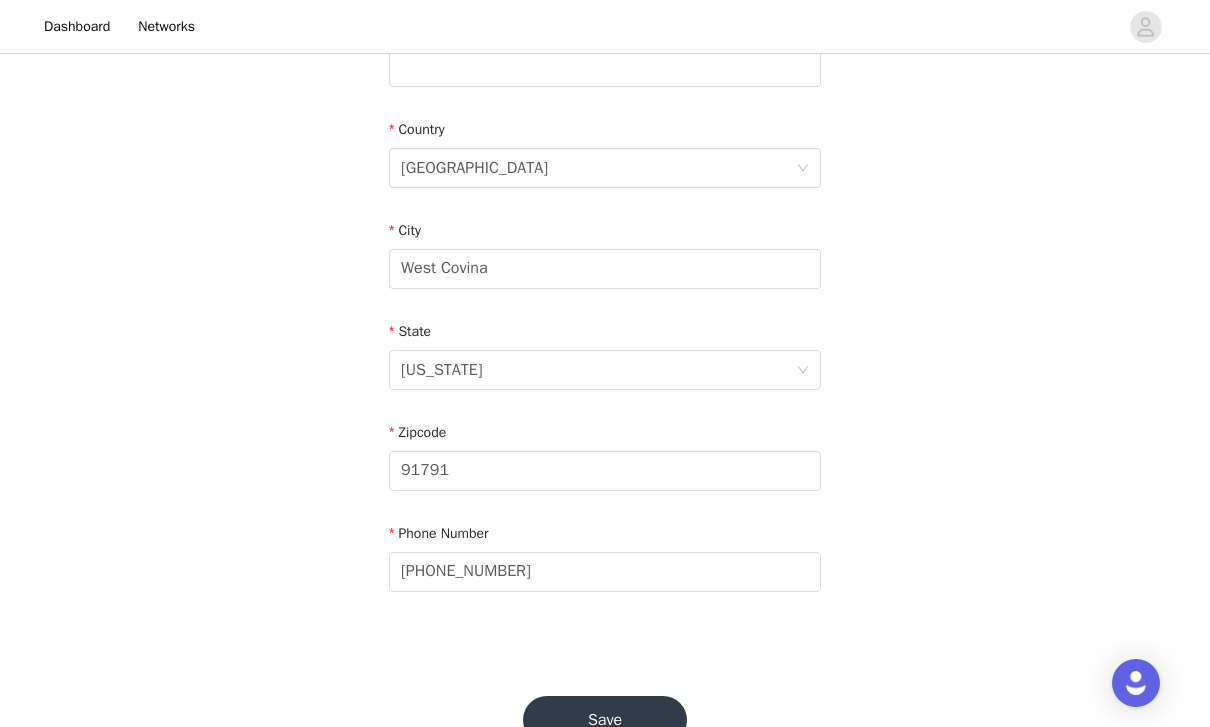 drag, startPoint x: 690, startPoint y: 587, endPoint x: 636, endPoint y: 725, distance: 148.18907 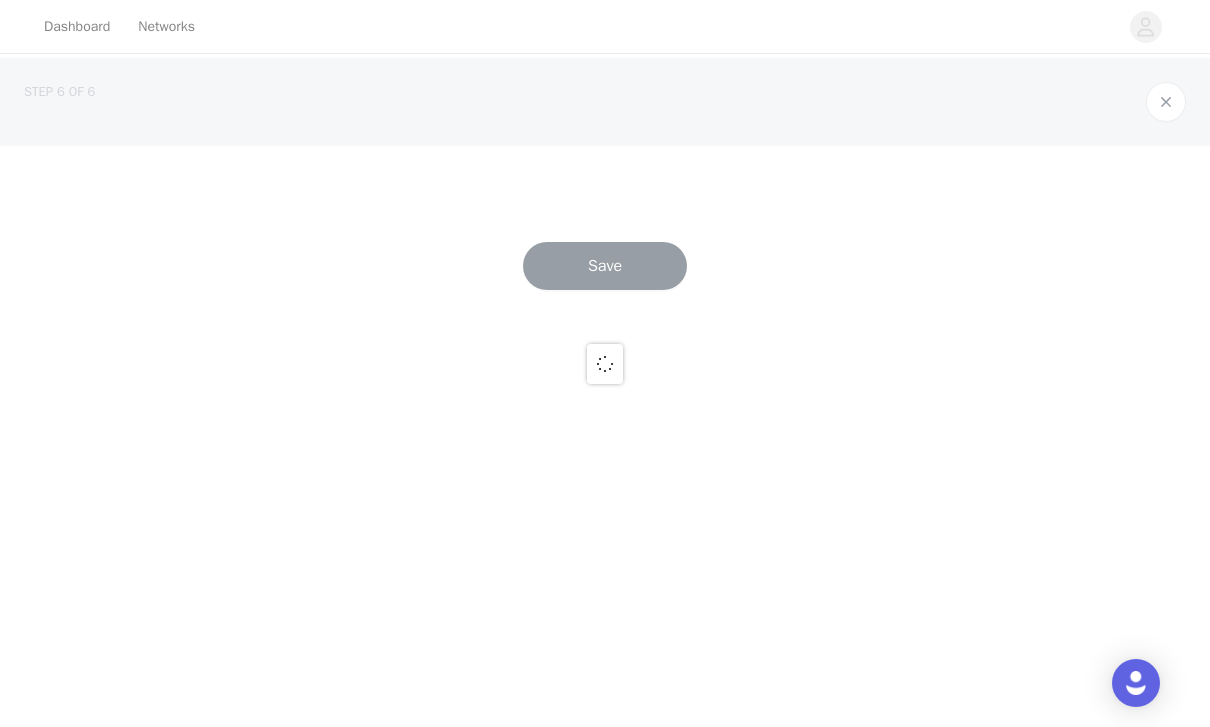 scroll, scrollTop: 0, scrollLeft: 0, axis: both 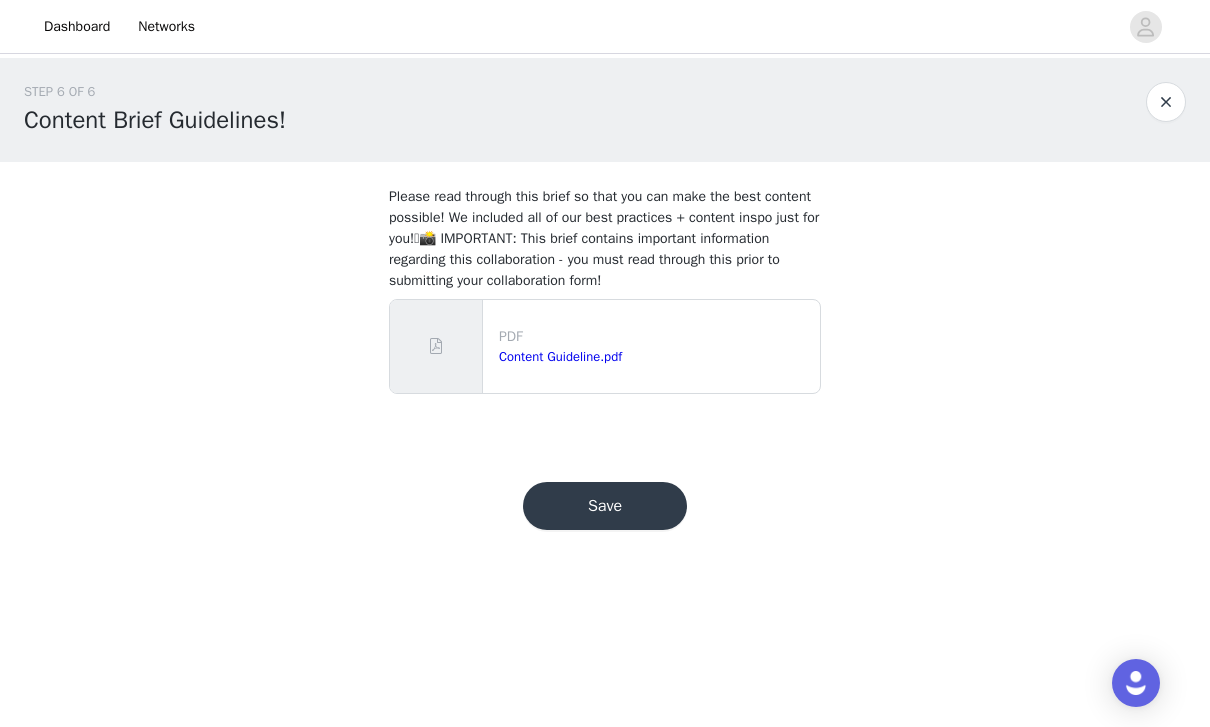 drag, startPoint x: 636, startPoint y: 725, endPoint x: 631, endPoint y: 499, distance: 226.0553 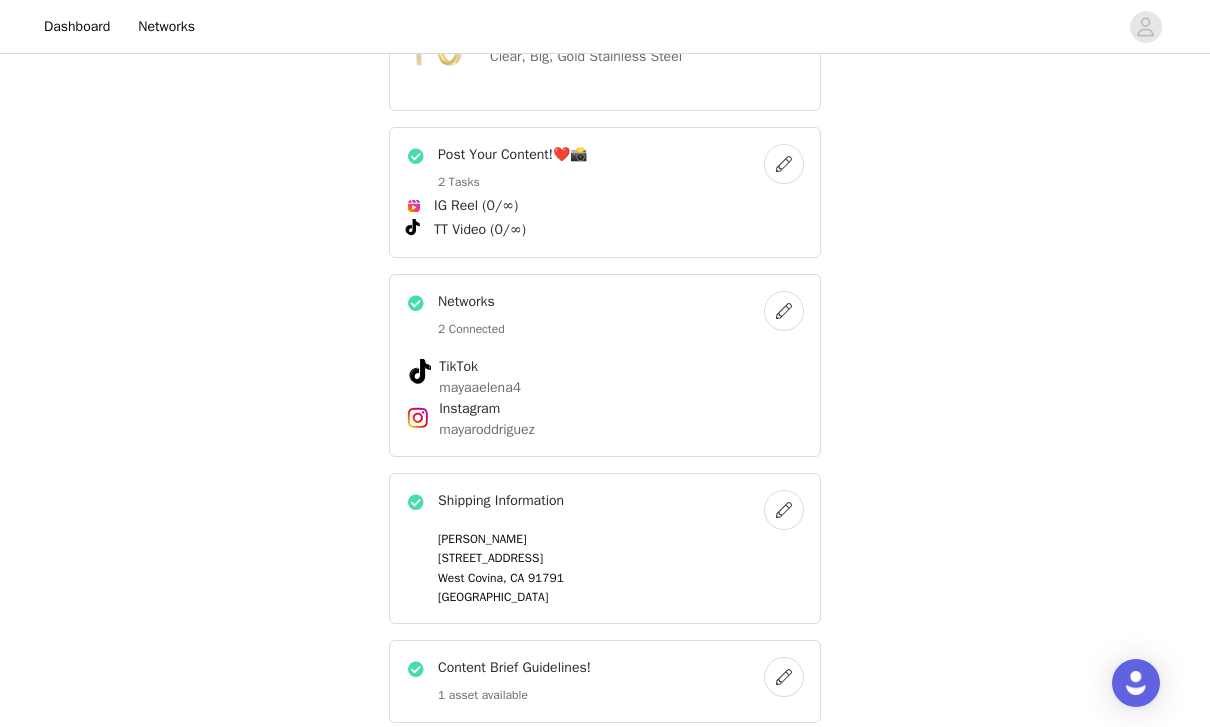 scroll, scrollTop: 865, scrollLeft: 0, axis: vertical 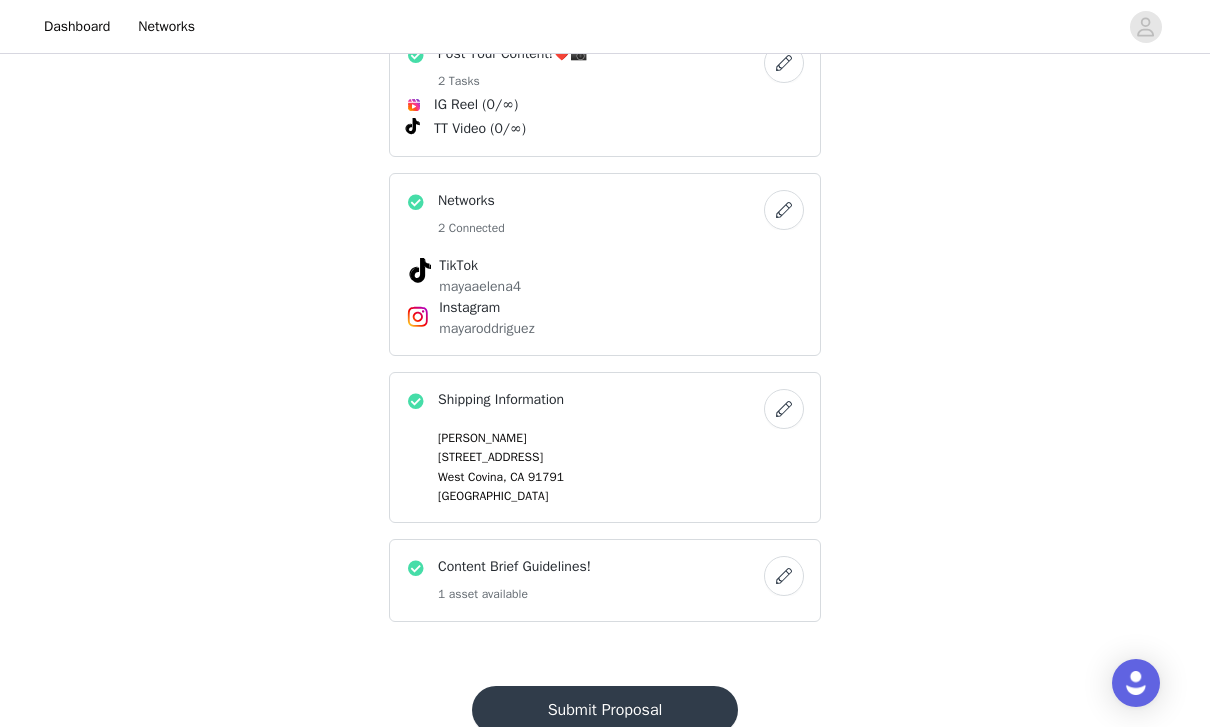 drag, startPoint x: 631, startPoint y: 499, endPoint x: 590, endPoint y: 708, distance: 212.98357 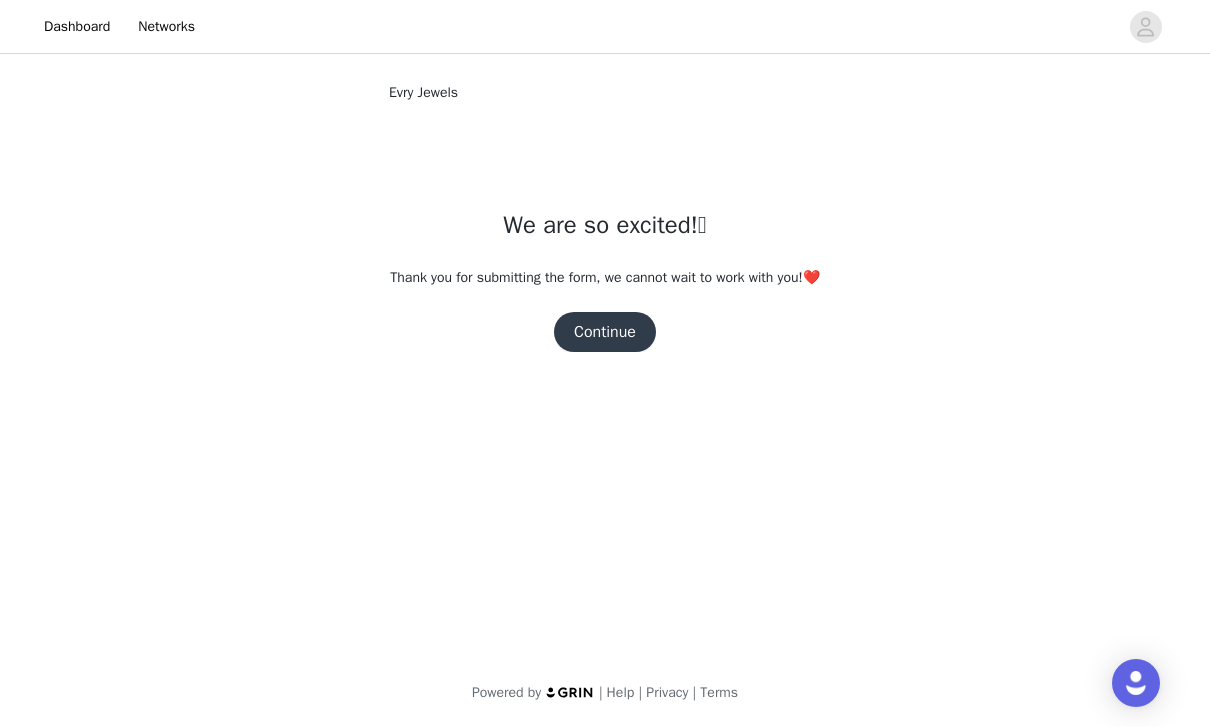 scroll, scrollTop: 0, scrollLeft: 0, axis: both 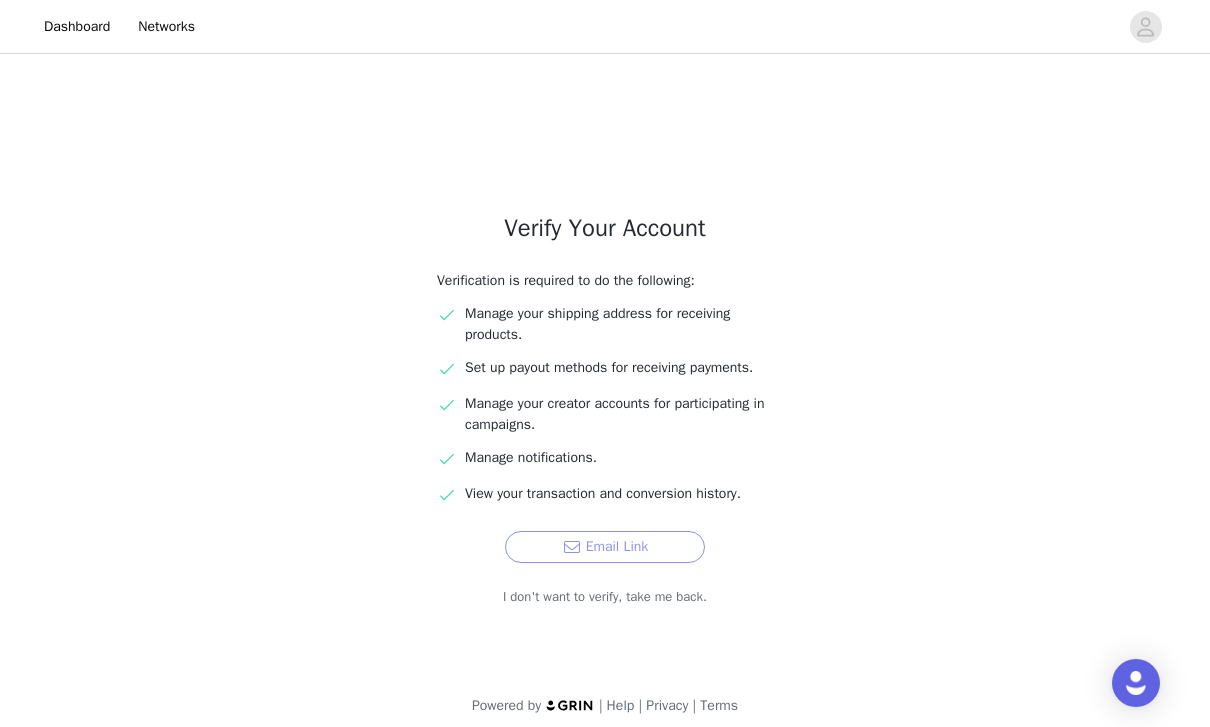 click on "Email Link" at bounding box center (605, 547) 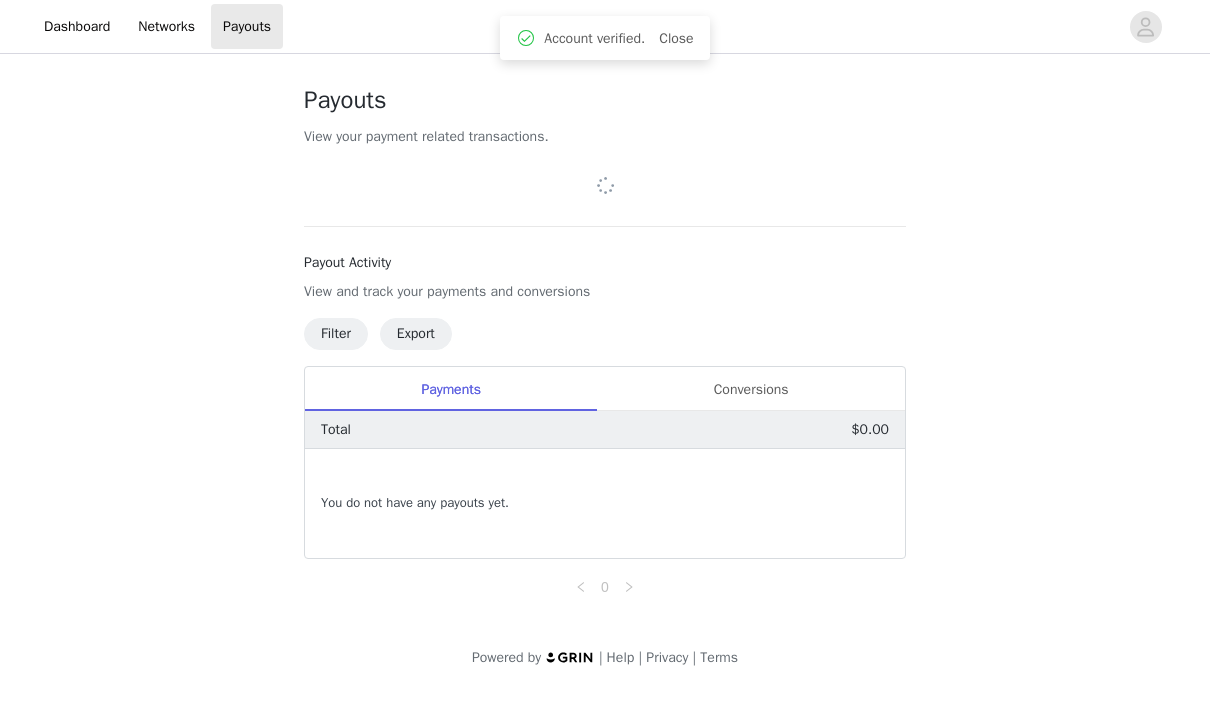 scroll, scrollTop: 0, scrollLeft: 0, axis: both 